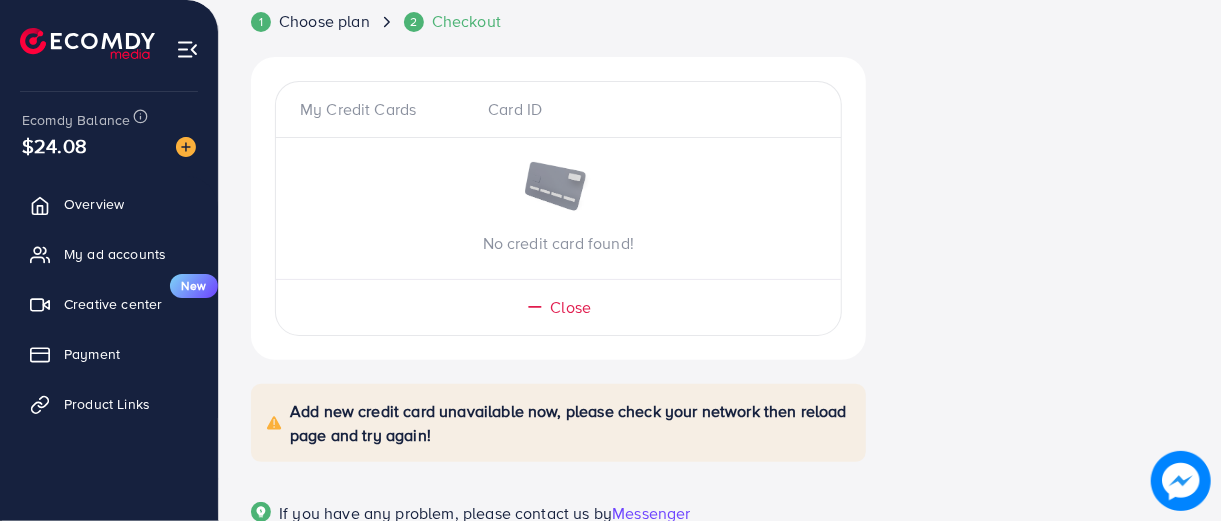 scroll, scrollTop: 96, scrollLeft: 0, axis: vertical 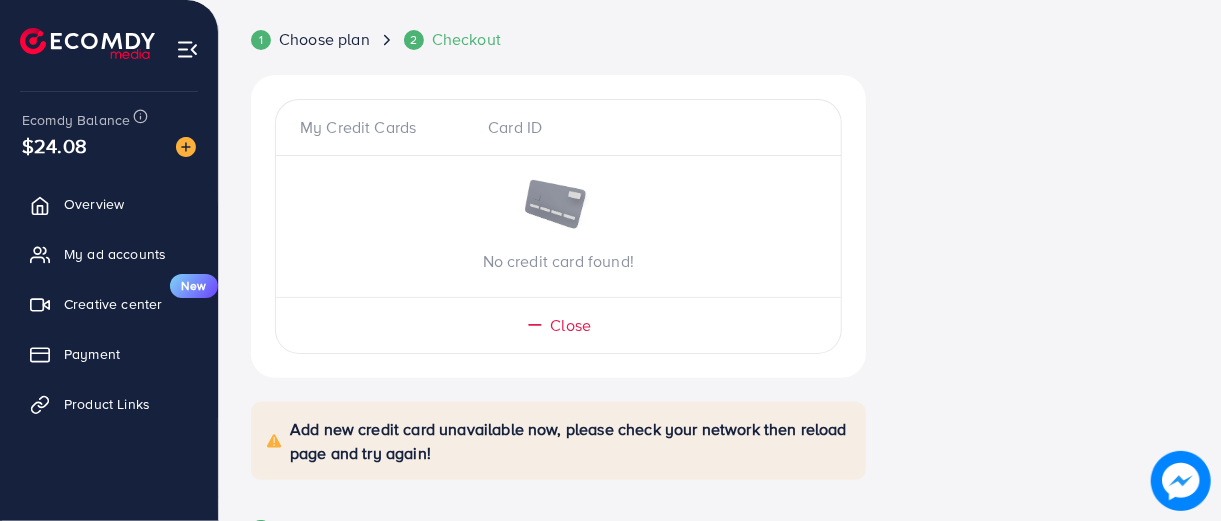 click on "My Credit Cards" at bounding box center [386, 127] 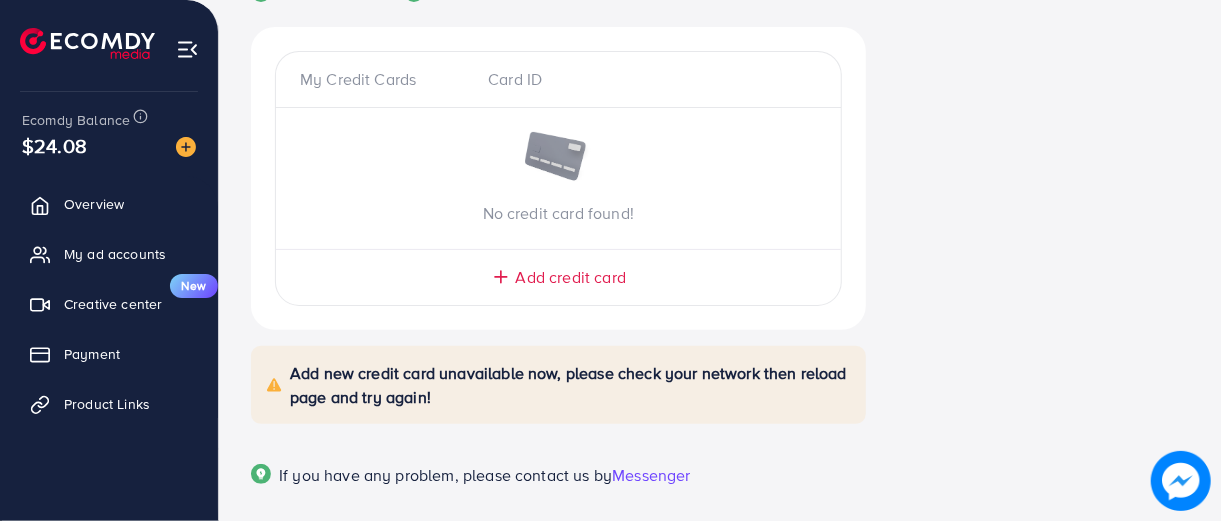 scroll, scrollTop: 188, scrollLeft: 0, axis: vertical 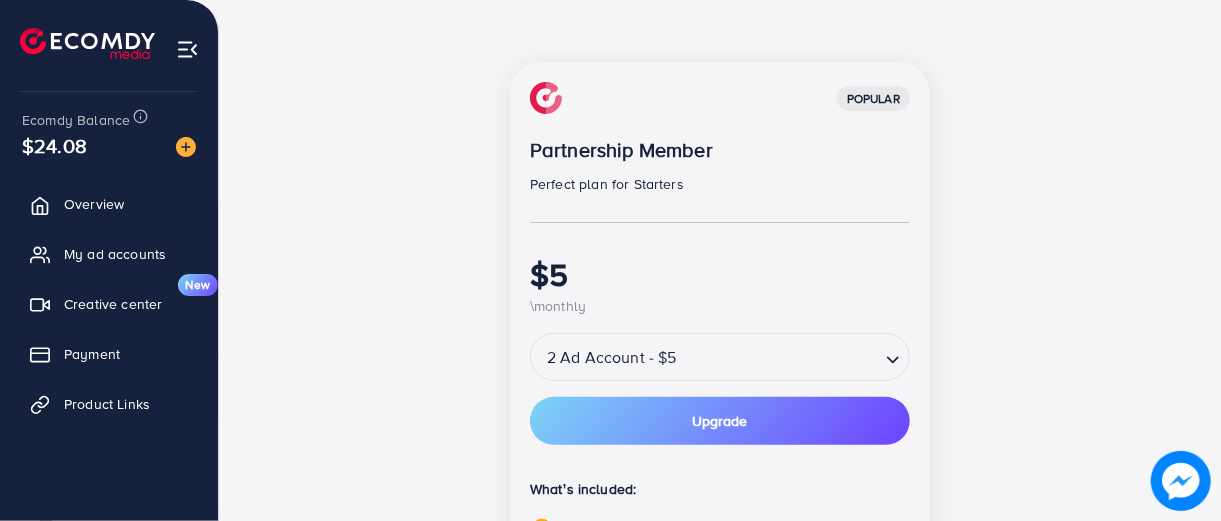 click at bounding box center (780, 357) 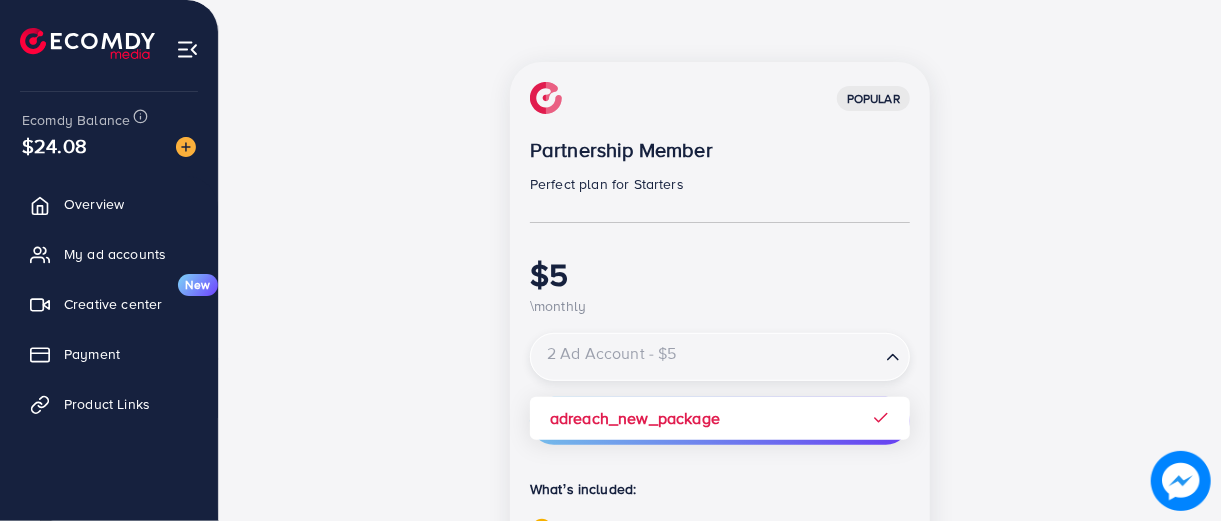 click at bounding box center (705, 357) 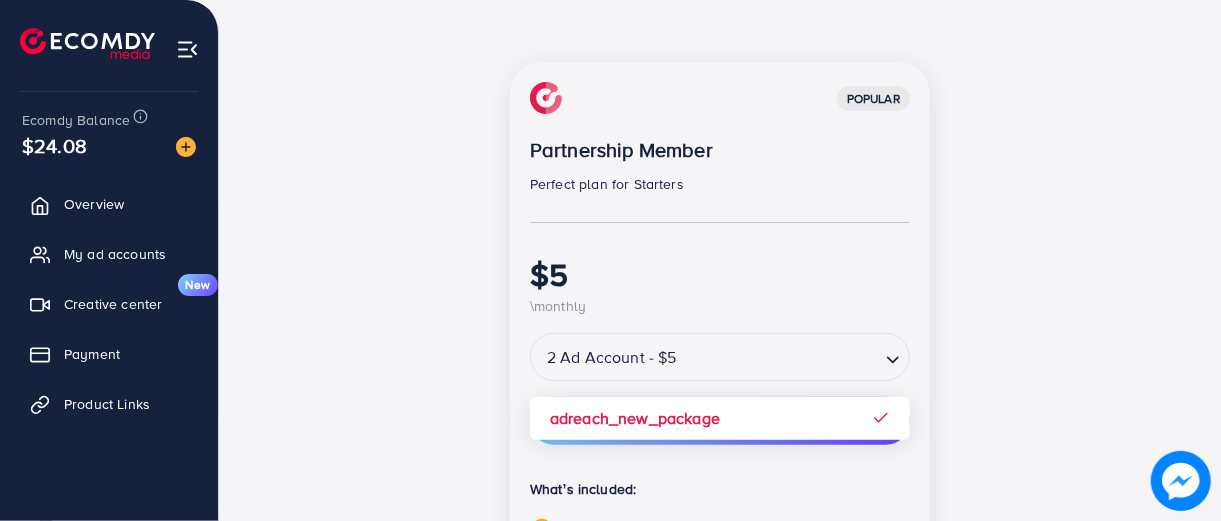 click 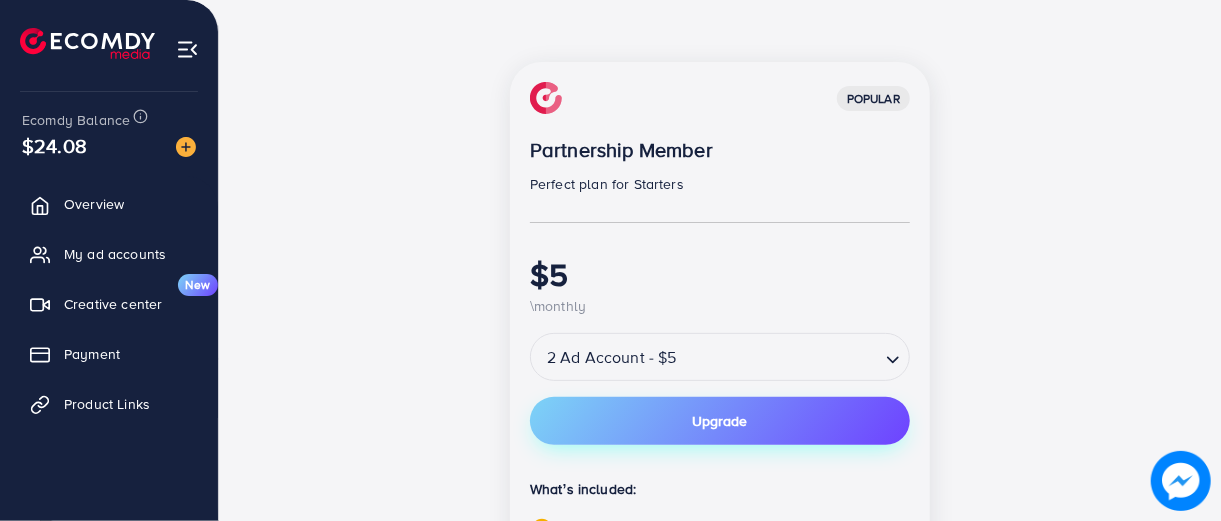 click on "Upgrade" at bounding box center [720, 421] 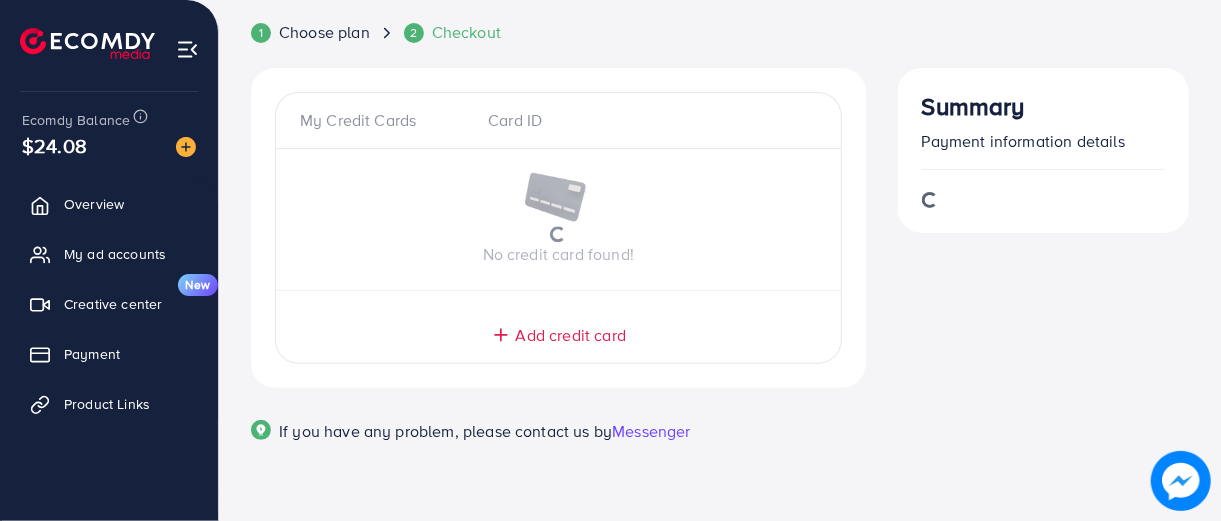 click on "If you have any problem, please contact us by   Messenger" at bounding box center [558, 435] 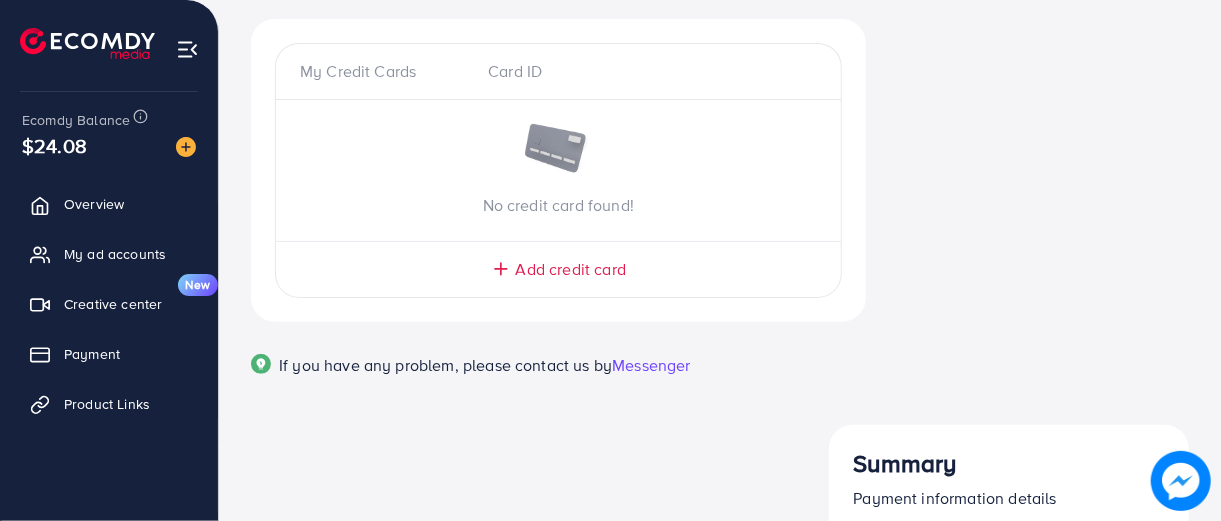 click on "My Credit Cards   Card ID  No credit card found! Add credit card" at bounding box center [558, 170] 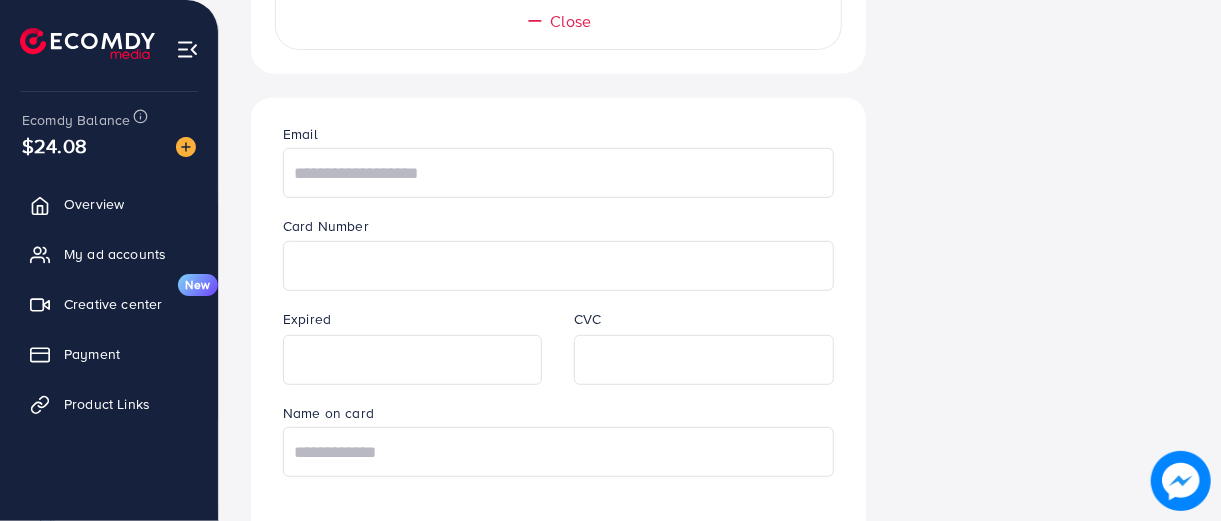 scroll, scrollTop: 300, scrollLeft: 0, axis: vertical 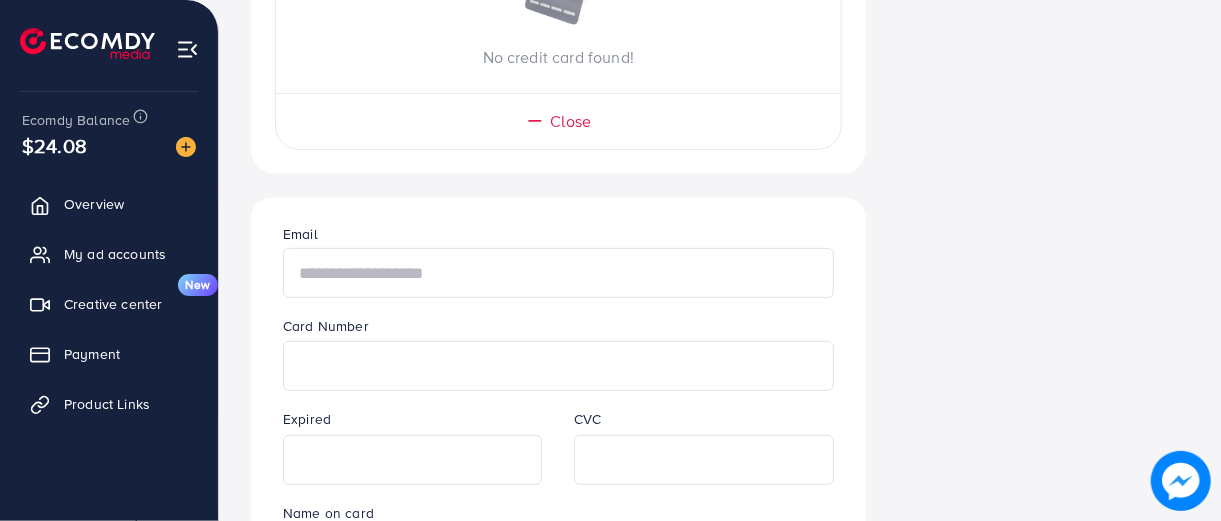 click at bounding box center [558, 273] 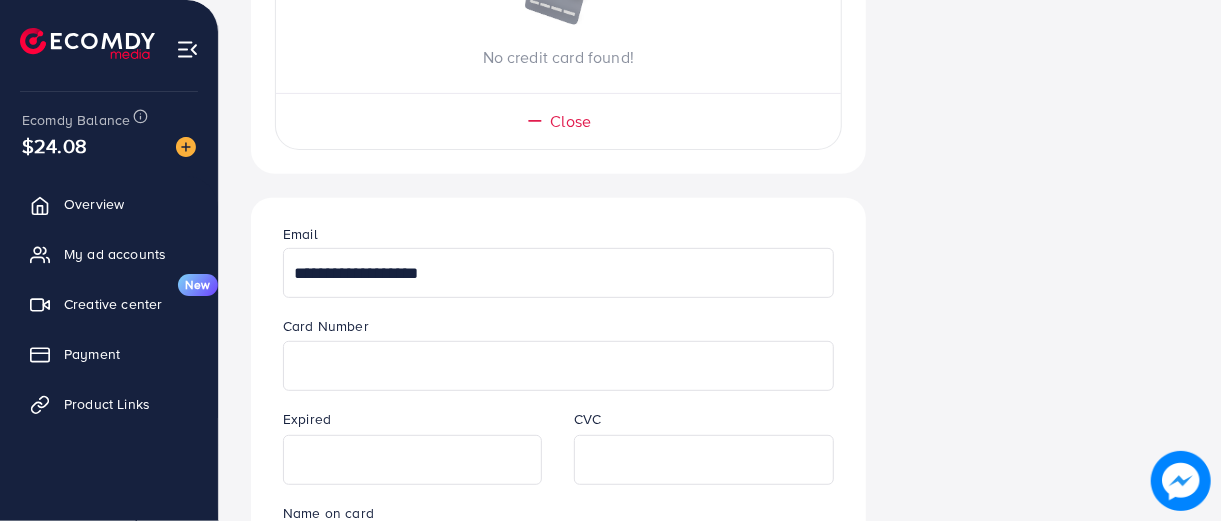 click on "**********" at bounding box center (558, 273) 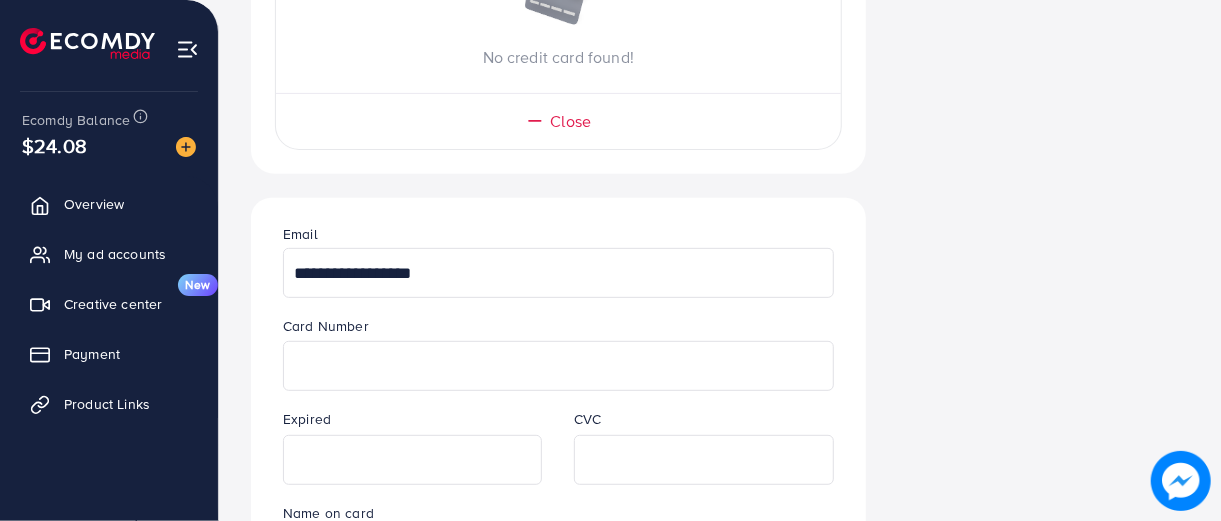 click on "**********" at bounding box center (558, 273) 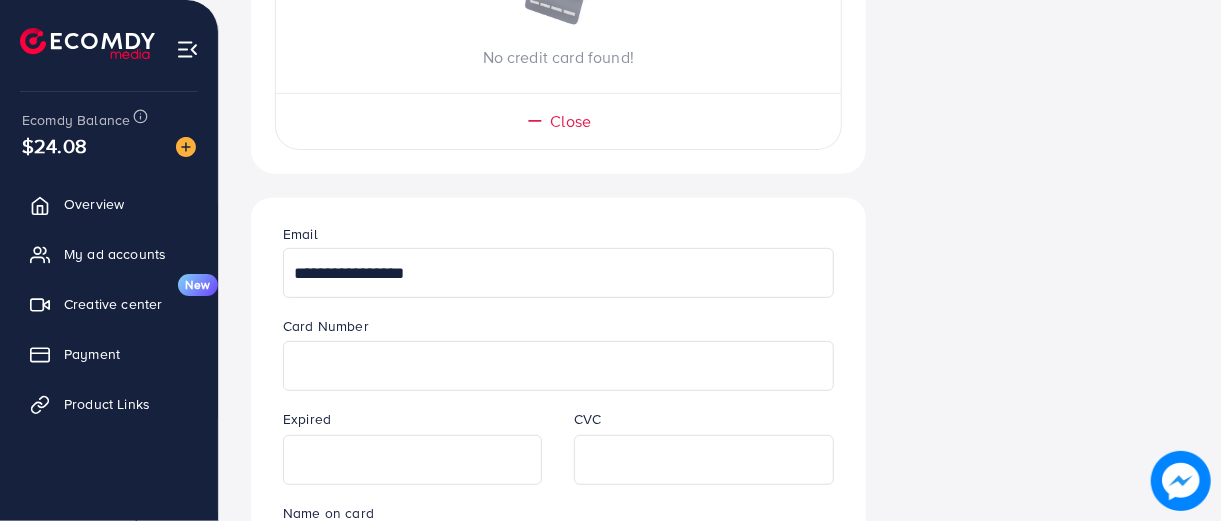 click on "**********" at bounding box center [558, 273] 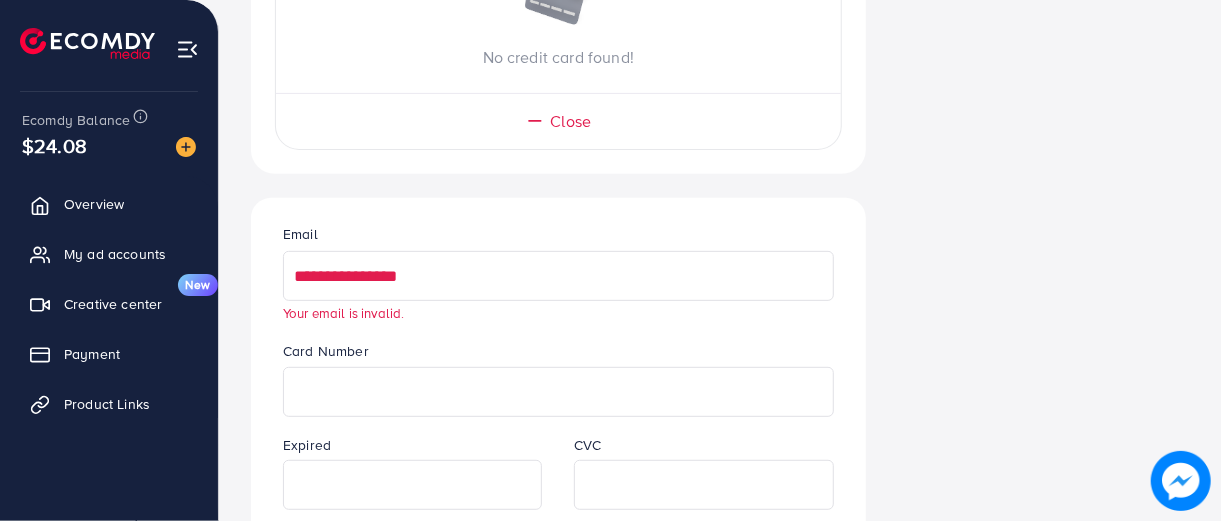 drag, startPoint x: 419, startPoint y: 273, endPoint x: 240, endPoint y: 292, distance: 180.00555 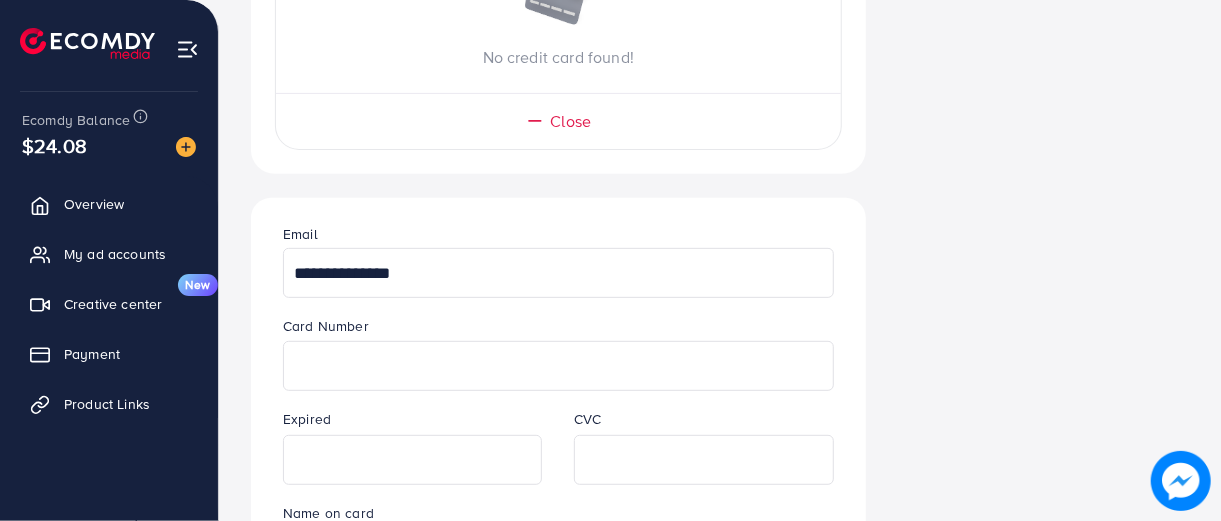 drag, startPoint x: 404, startPoint y: 276, endPoint x: 373, endPoint y: 285, distance: 32.280025 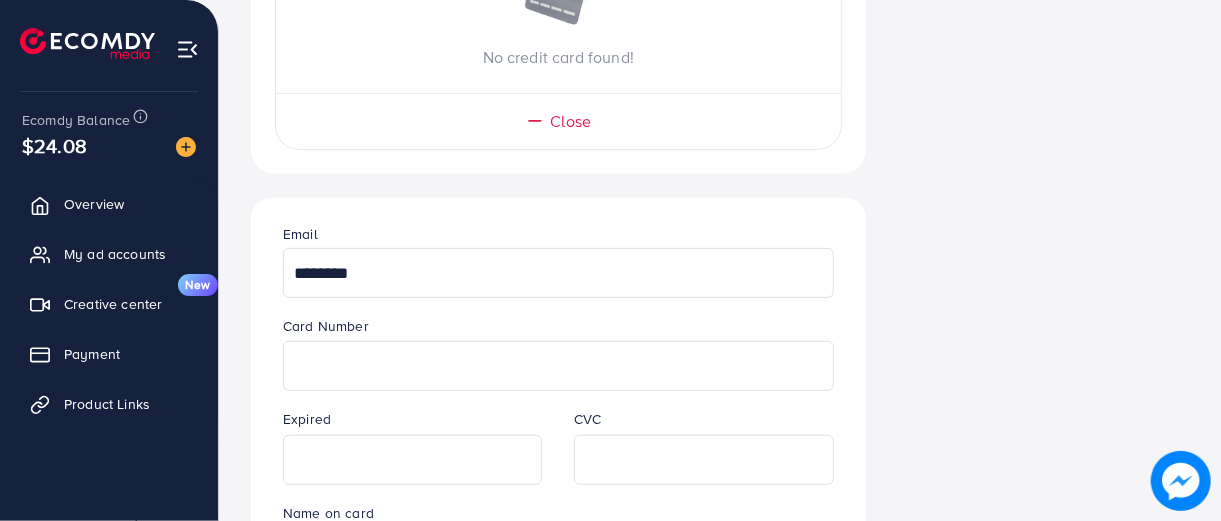 click on "********" at bounding box center (558, 273) 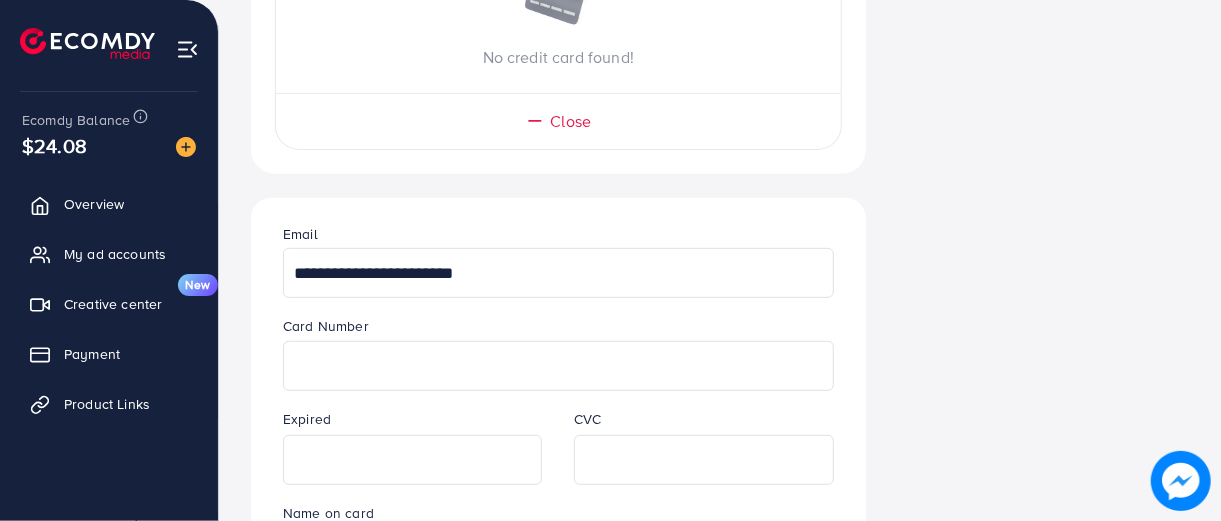 click on "**********" at bounding box center [558, 273] 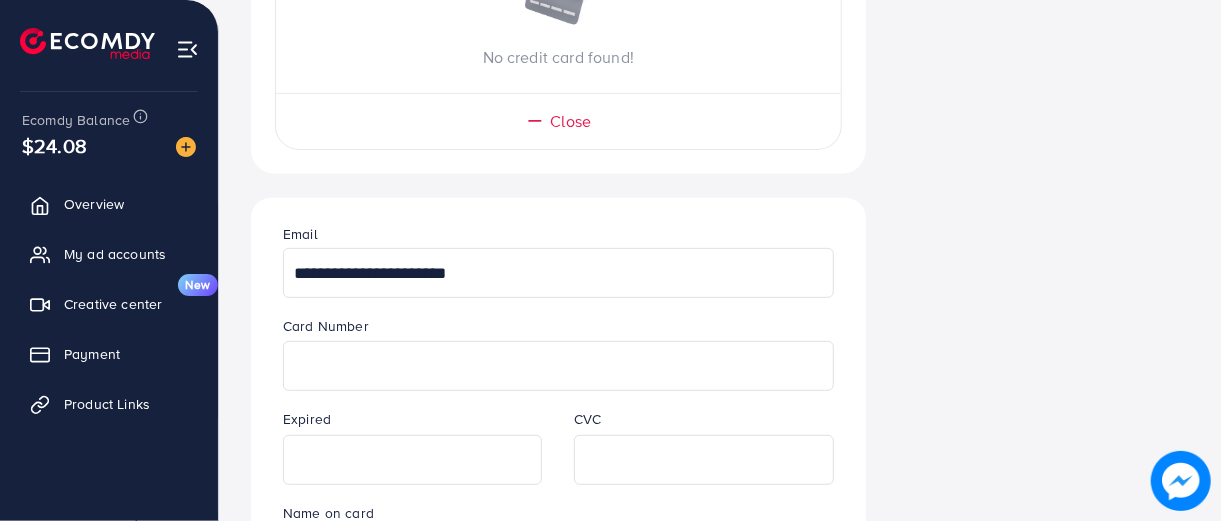 type on "**********" 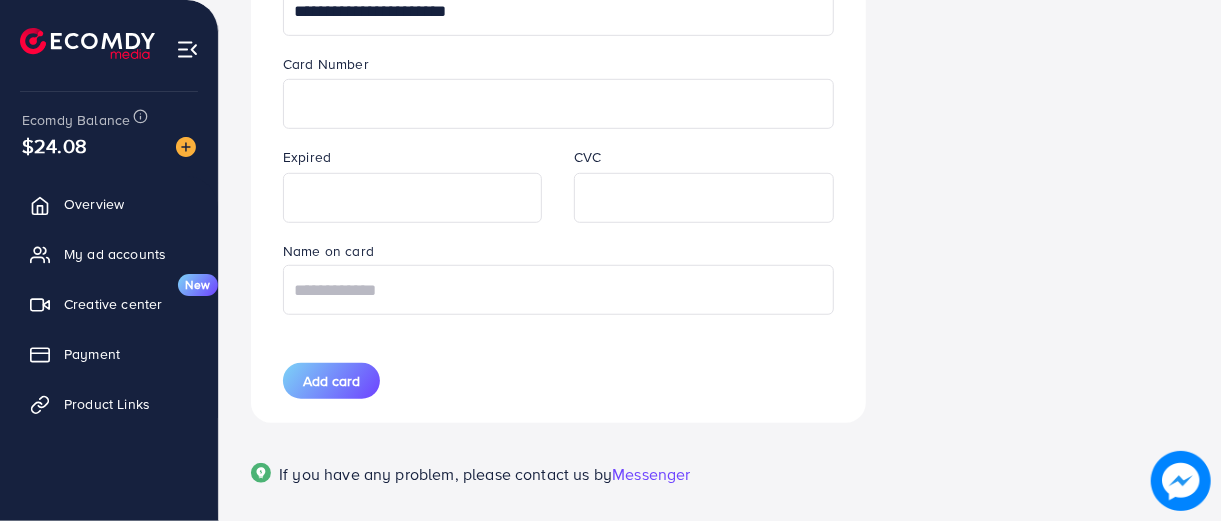 scroll, scrollTop: 566, scrollLeft: 0, axis: vertical 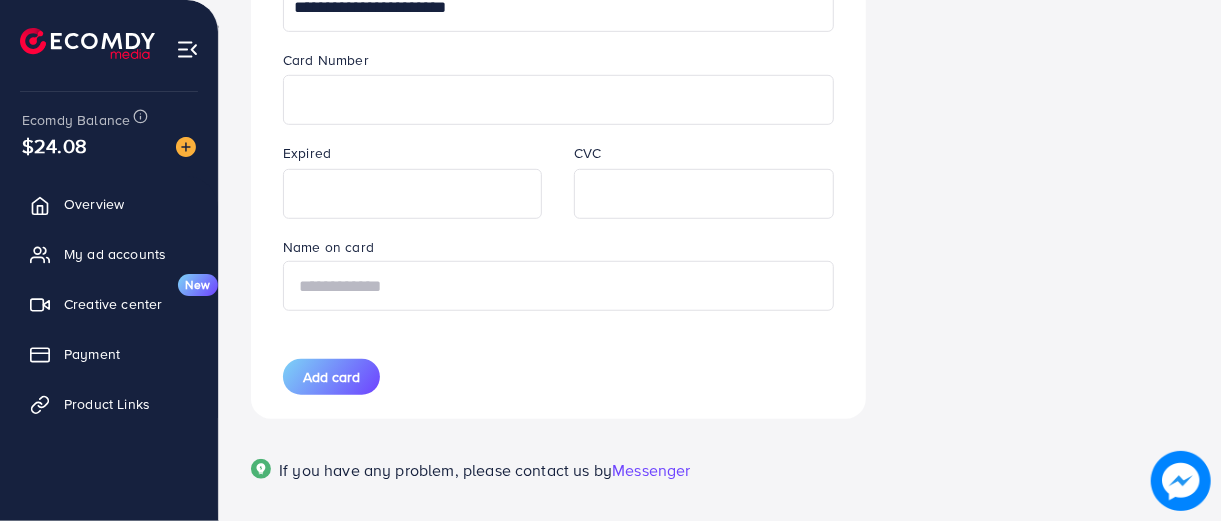 paste on "**********" 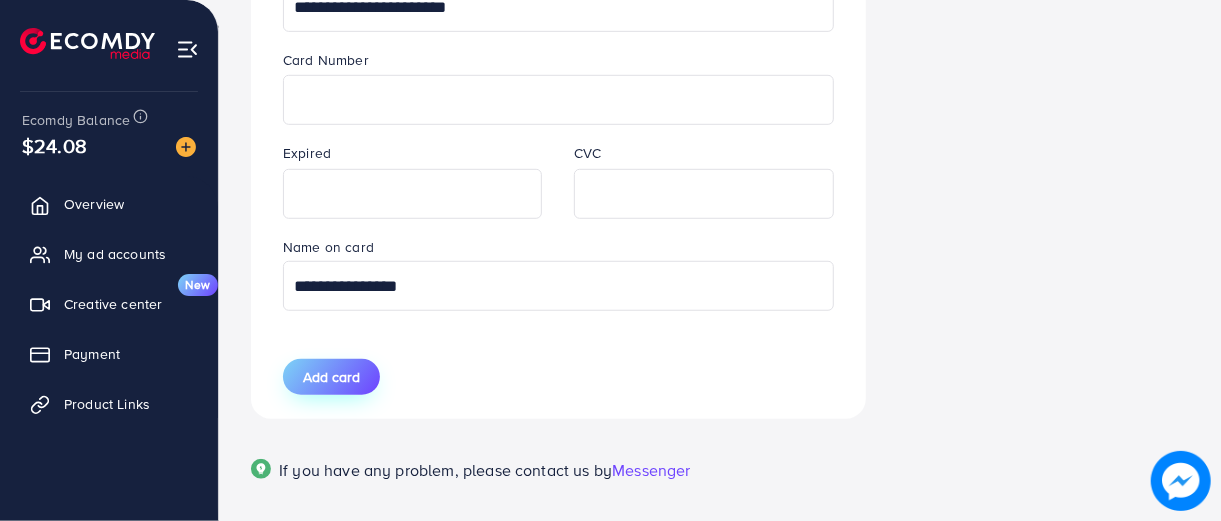 type on "**********" 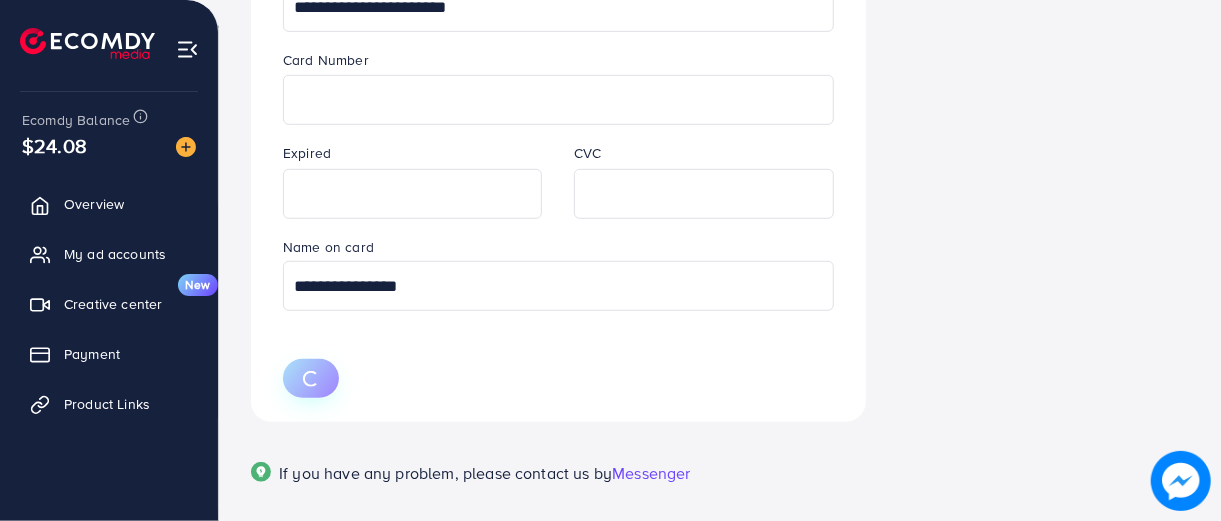 type 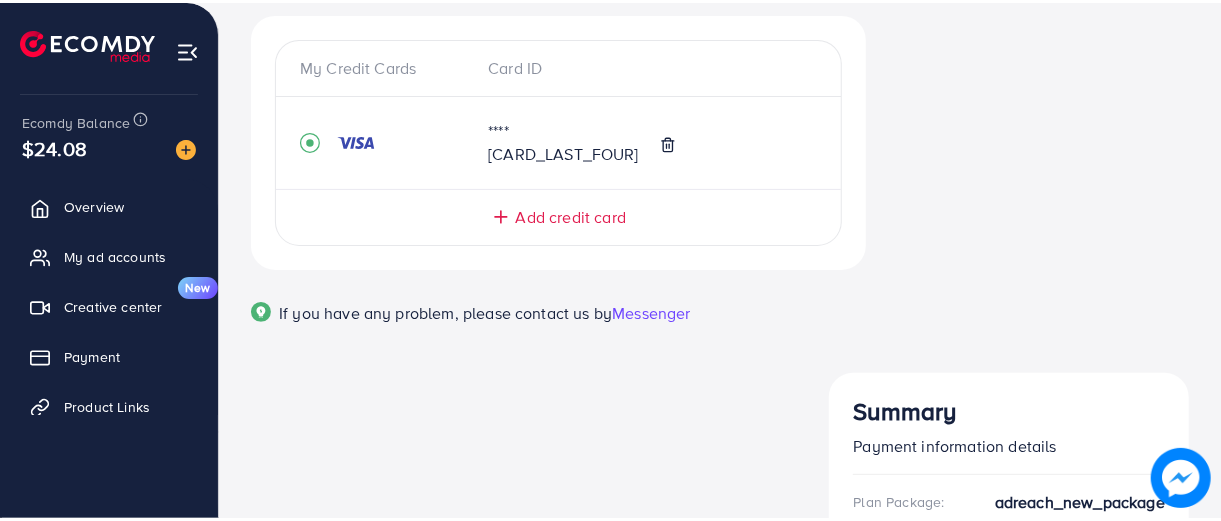 scroll, scrollTop: 152, scrollLeft: 0, axis: vertical 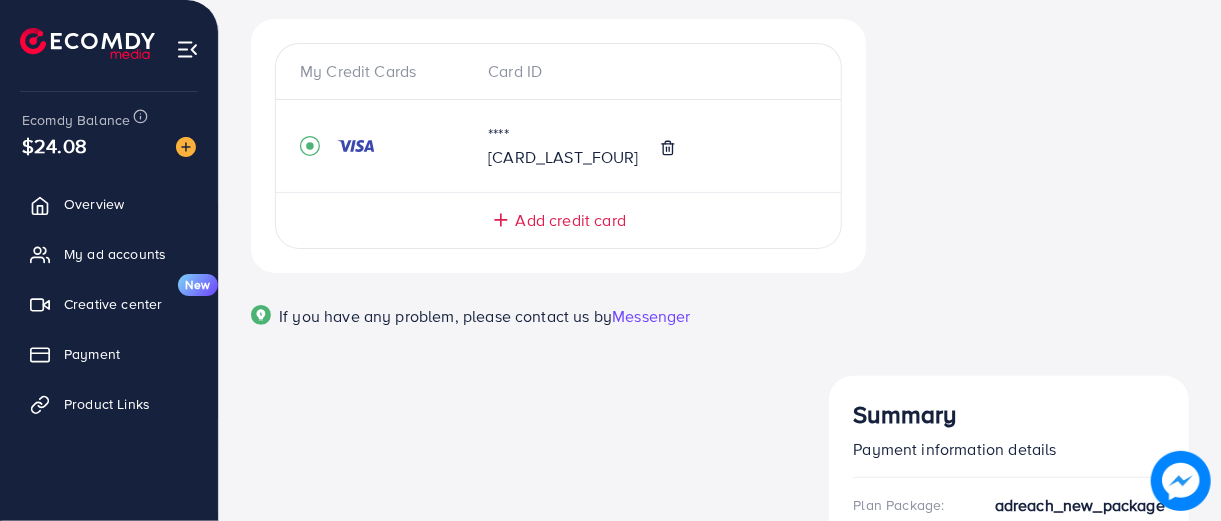 click on "Start Plan" at bounding box center [1009, 699] 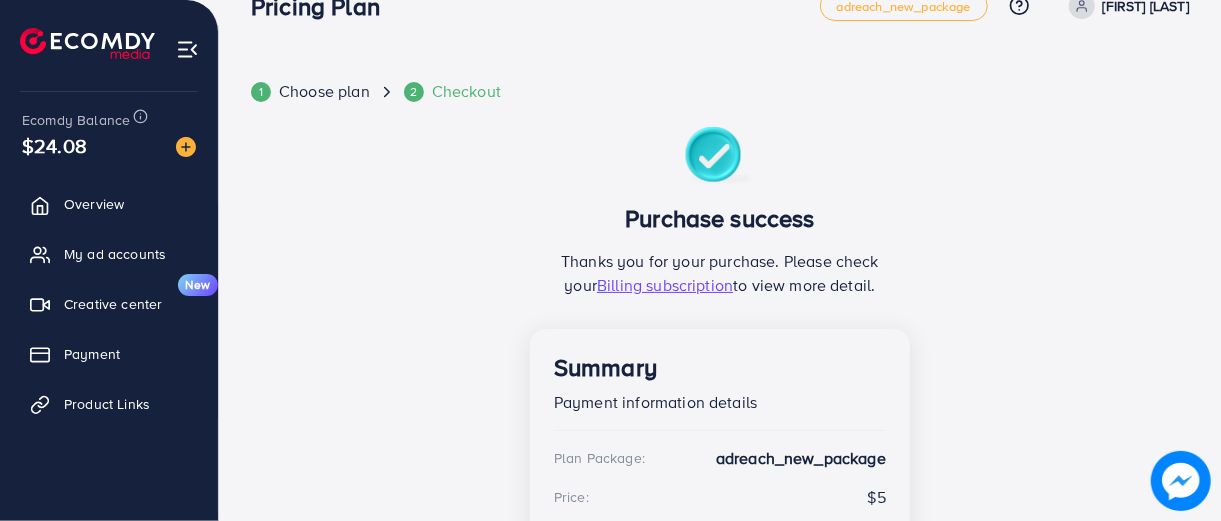 scroll, scrollTop: 0, scrollLeft: 0, axis: both 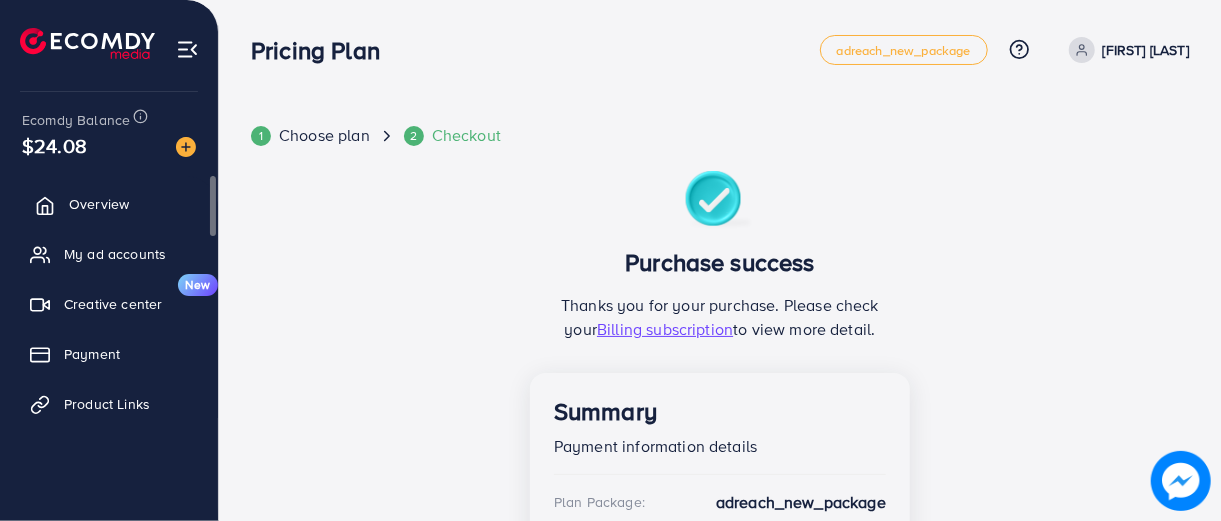 click on "Overview" at bounding box center [99, 204] 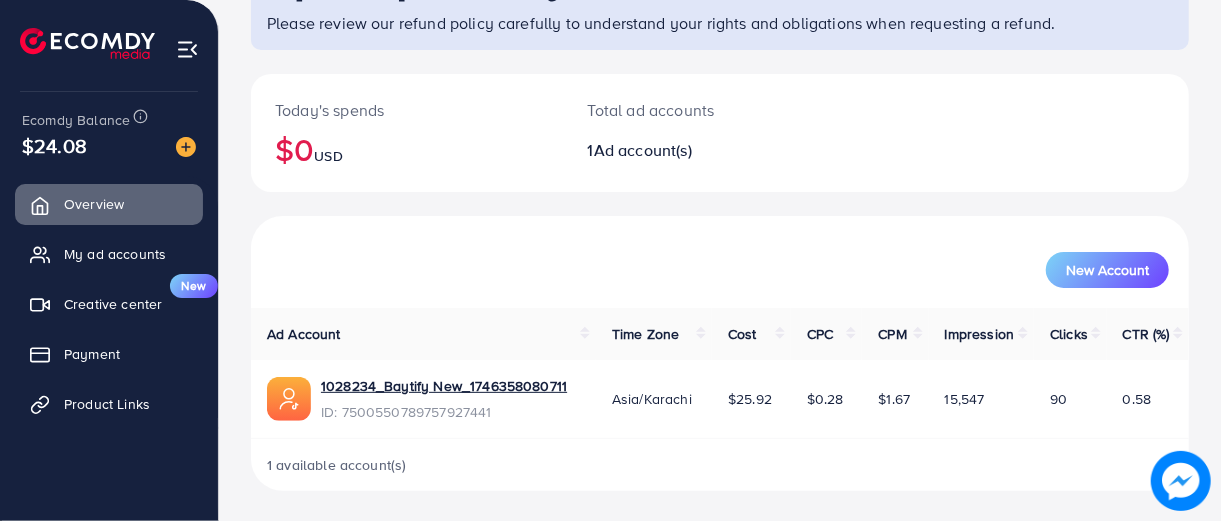 scroll, scrollTop: 166, scrollLeft: 0, axis: vertical 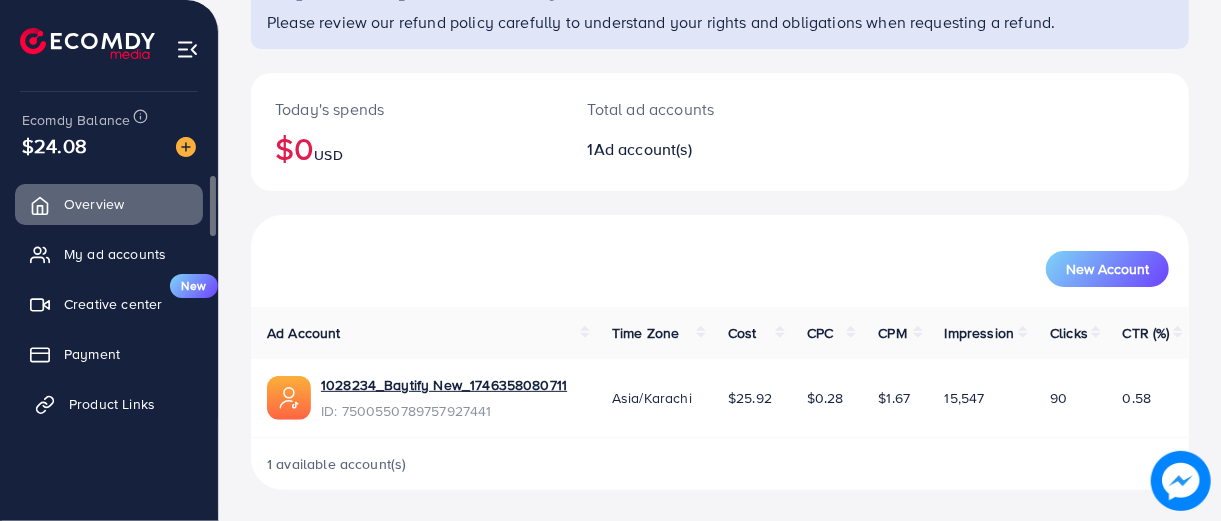 click on "Product Links" at bounding box center [109, 404] 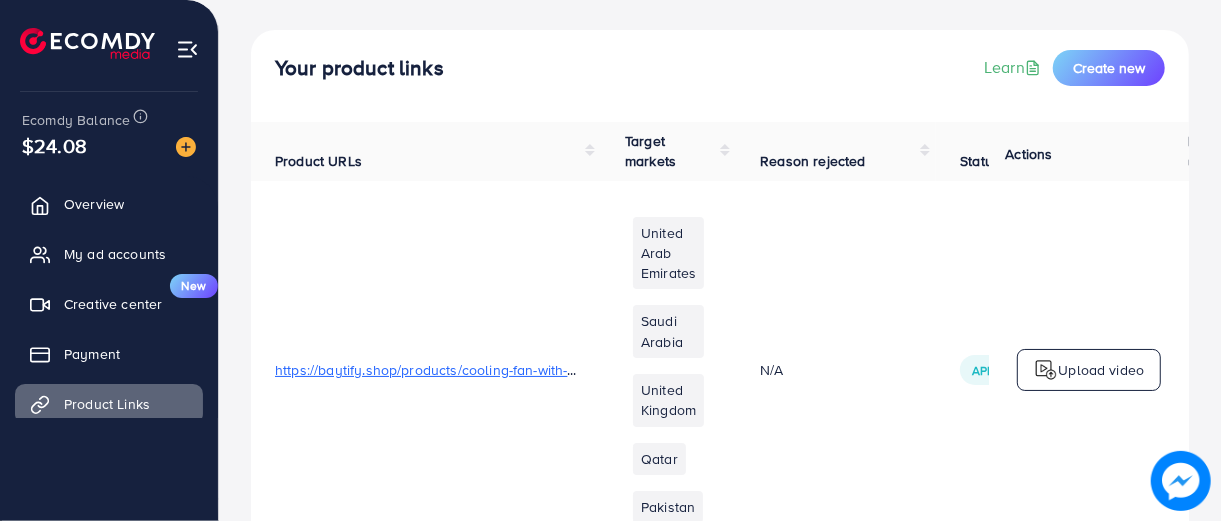 scroll, scrollTop: 0, scrollLeft: 0, axis: both 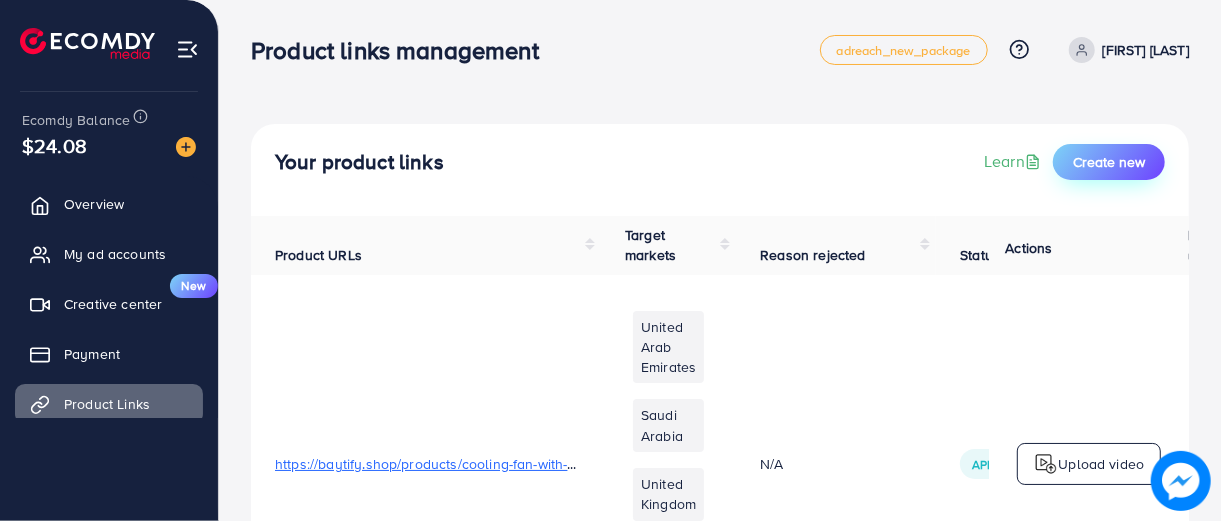 click on "Create new" at bounding box center [1109, 162] 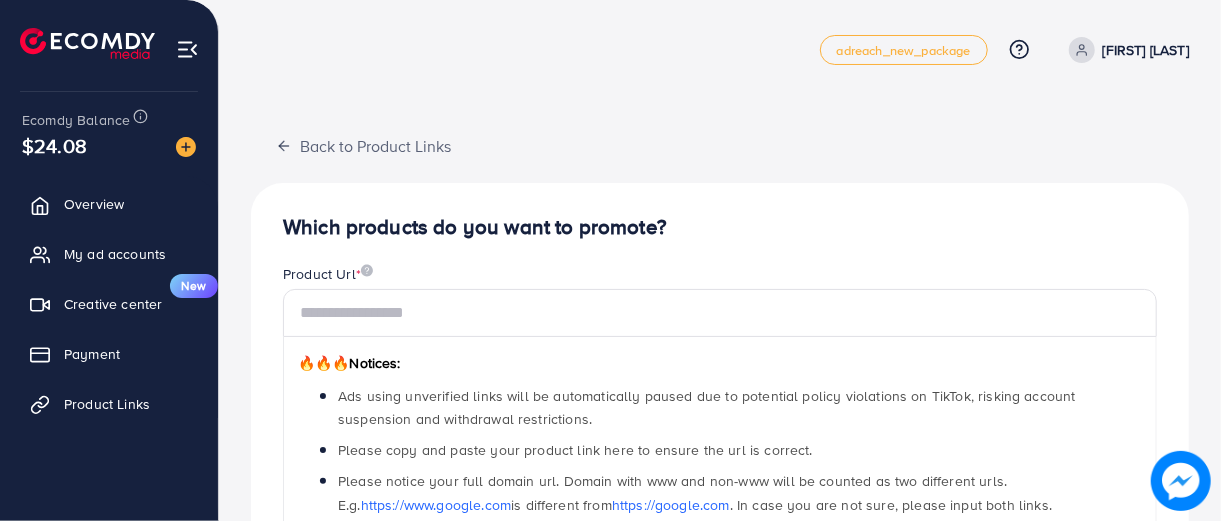 scroll, scrollTop: 200, scrollLeft: 0, axis: vertical 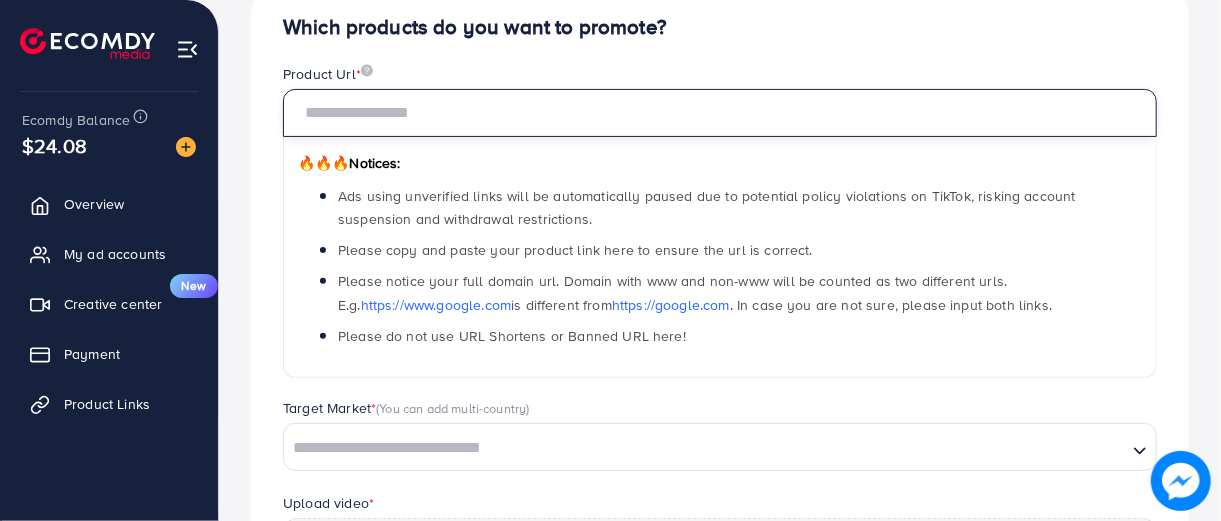 click at bounding box center [720, 113] 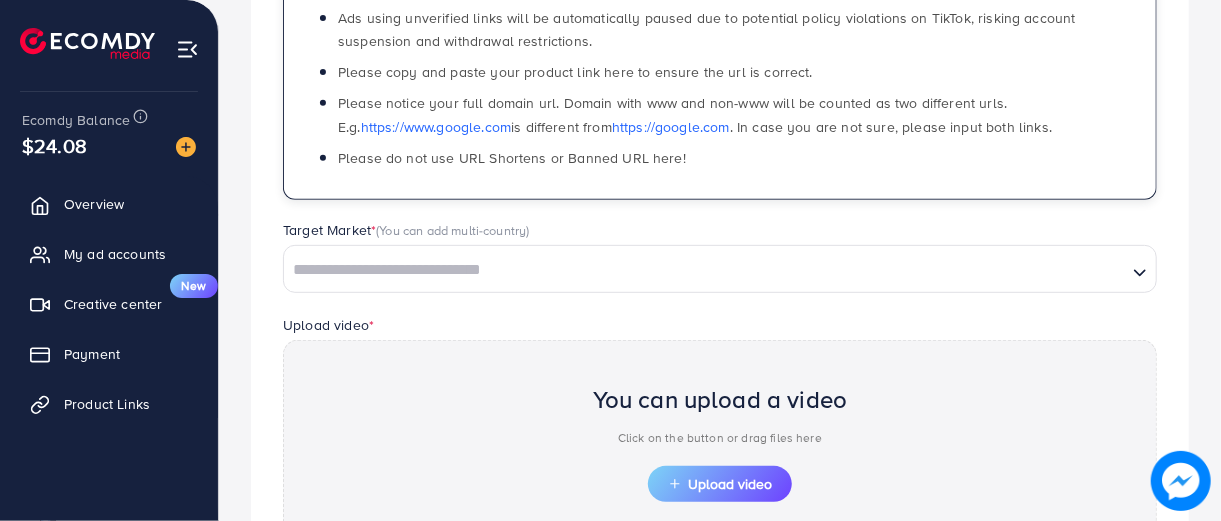scroll, scrollTop: 400, scrollLeft: 0, axis: vertical 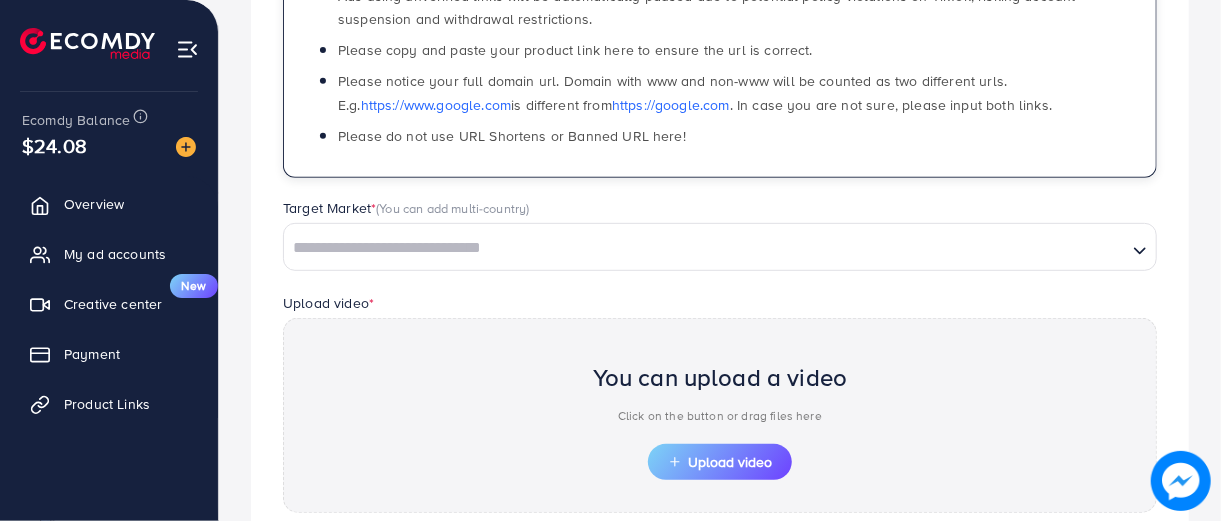 click on "Target Market  *  (You can add multi-country)           Loading..." at bounding box center [720, 234] 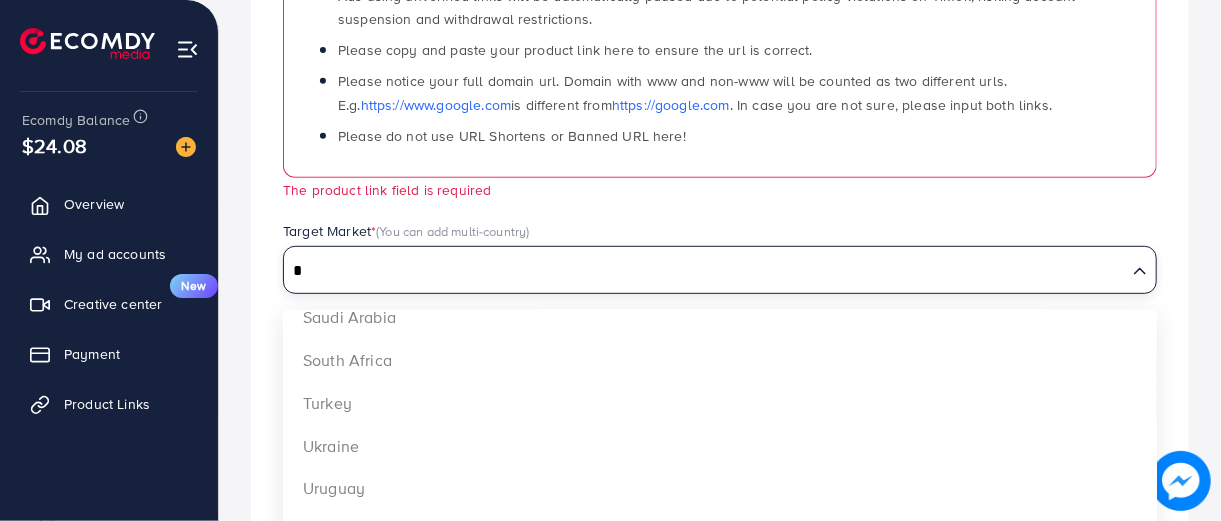 scroll, scrollTop: 0, scrollLeft: 0, axis: both 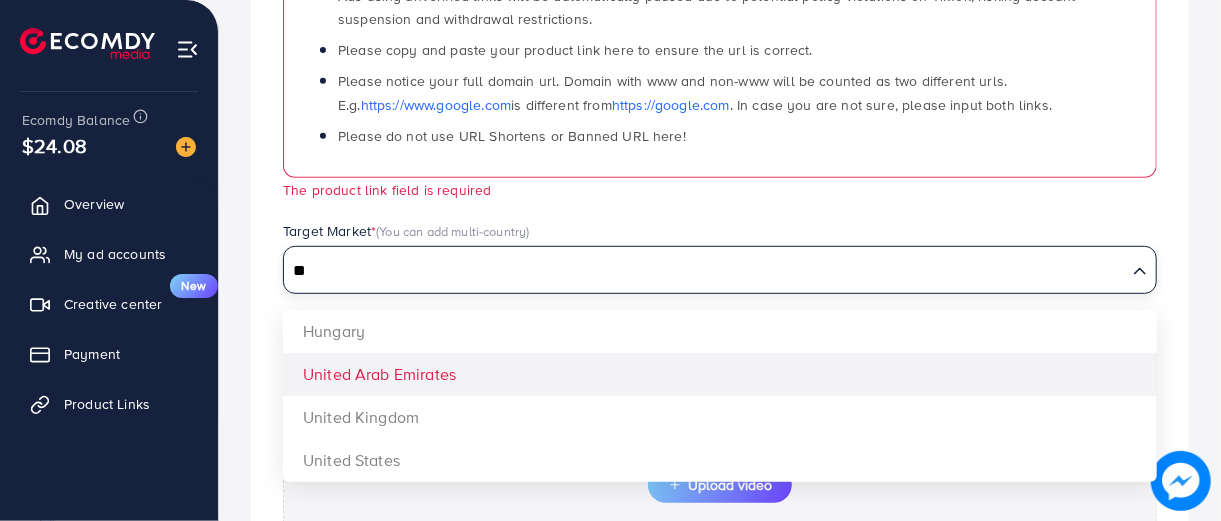 type on "**" 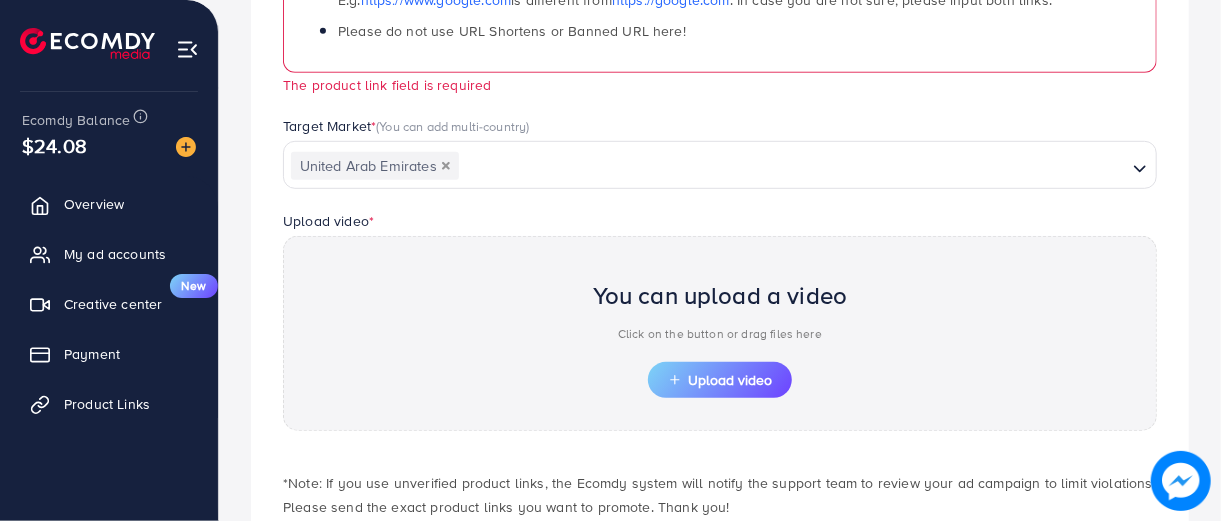 scroll, scrollTop: 600, scrollLeft: 0, axis: vertical 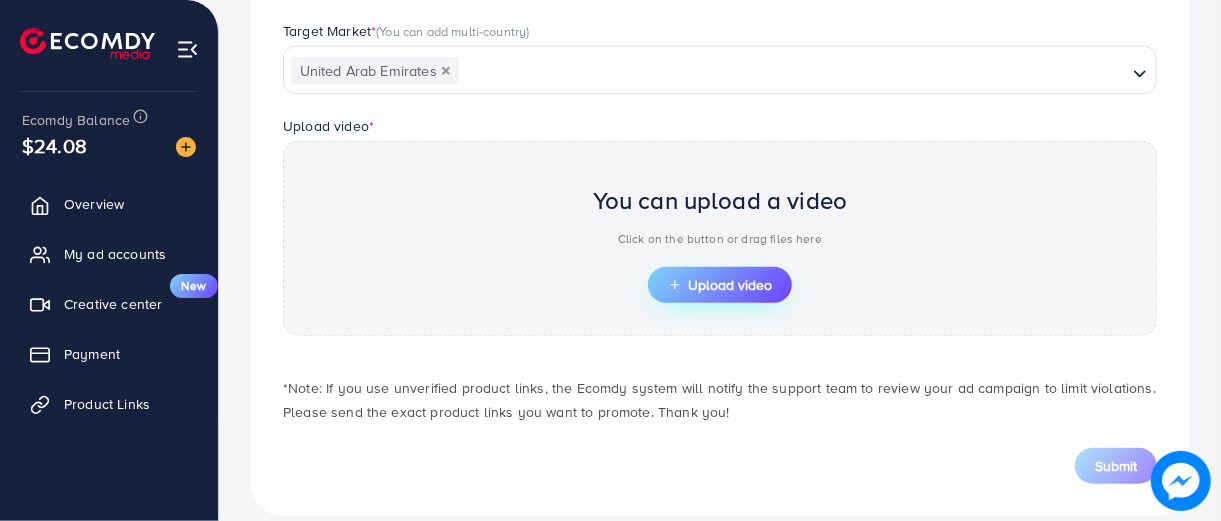 click on "Upload video" at bounding box center [720, 285] 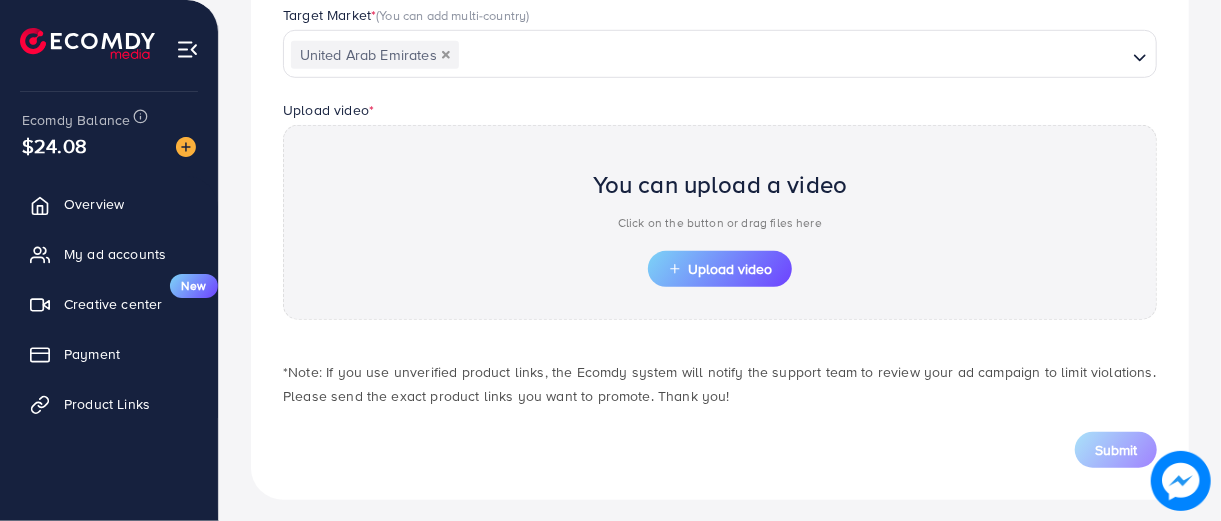 scroll, scrollTop: 624, scrollLeft: 0, axis: vertical 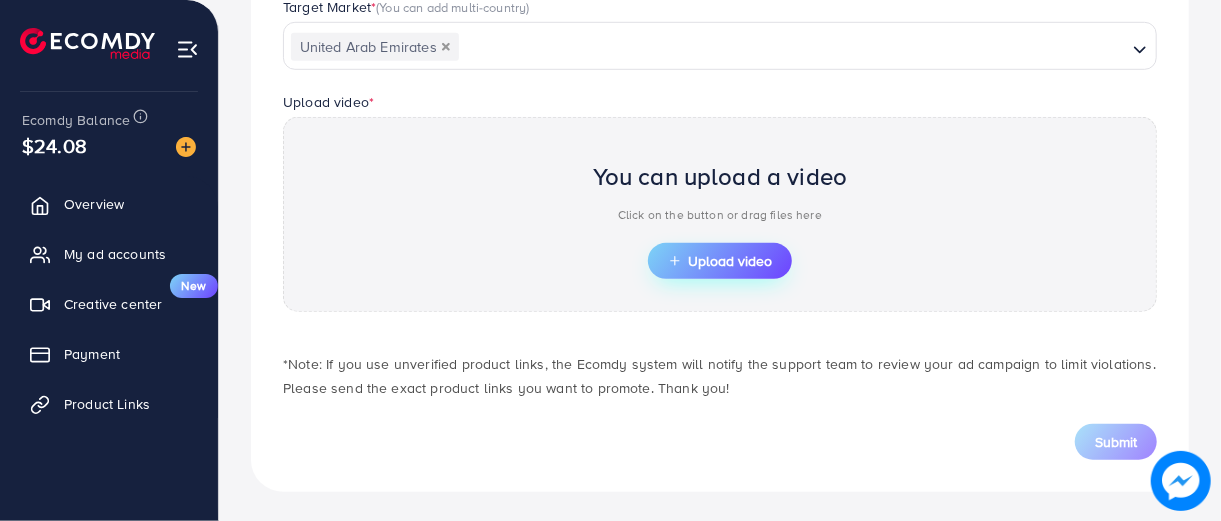 click on "Upload video" at bounding box center [720, 261] 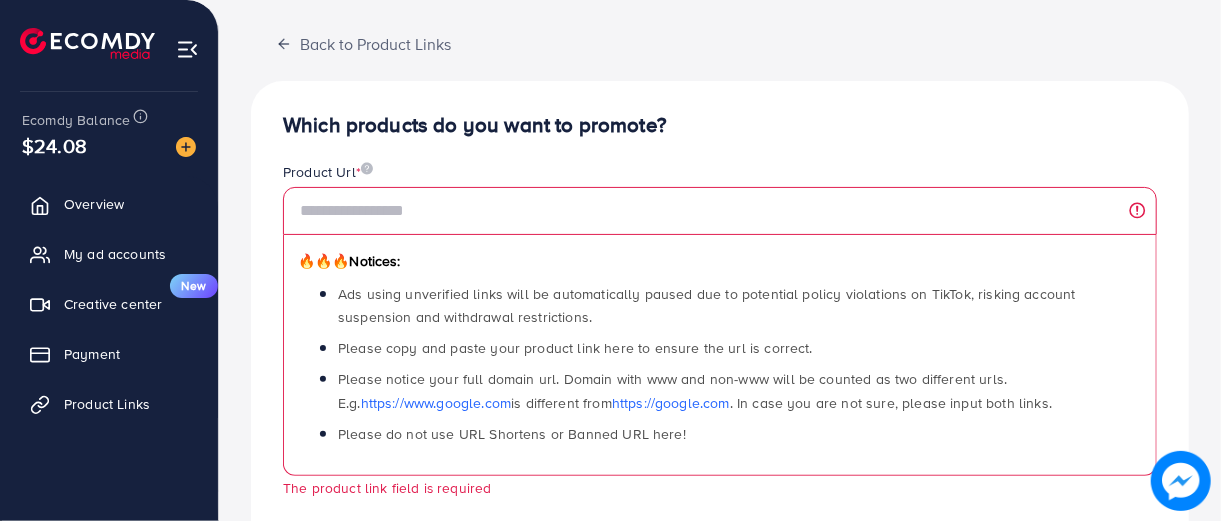 scroll, scrollTop: 28, scrollLeft: 0, axis: vertical 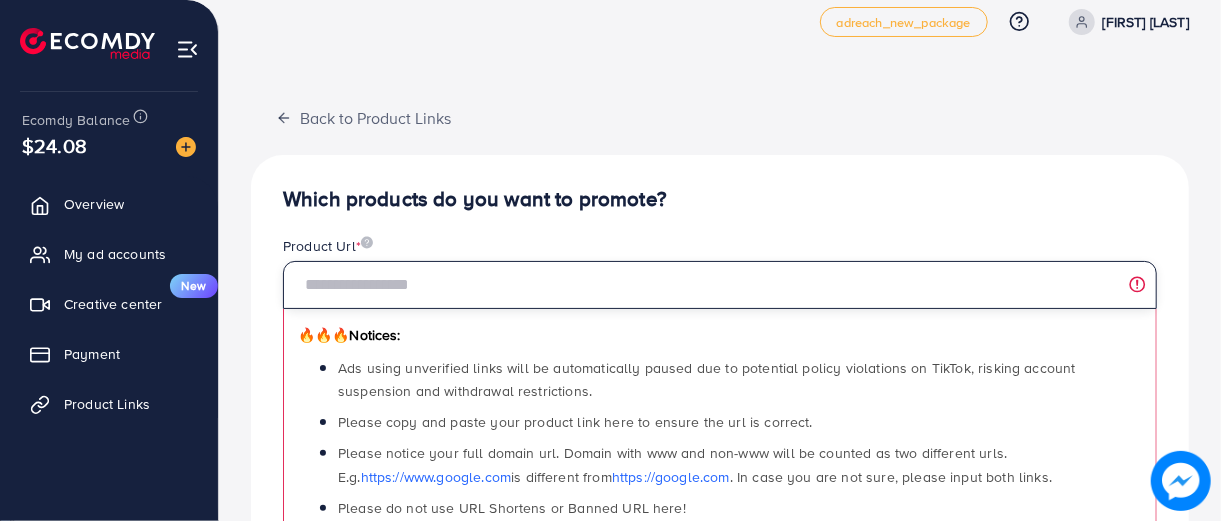 click at bounding box center [720, 285] 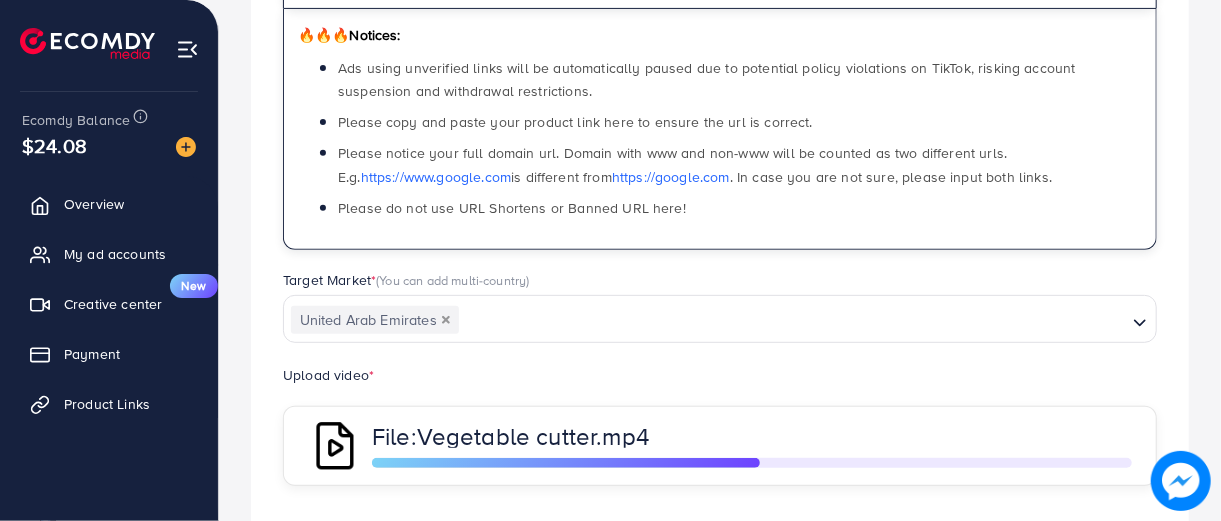 scroll, scrollTop: 504, scrollLeft: 0, axis: vertical 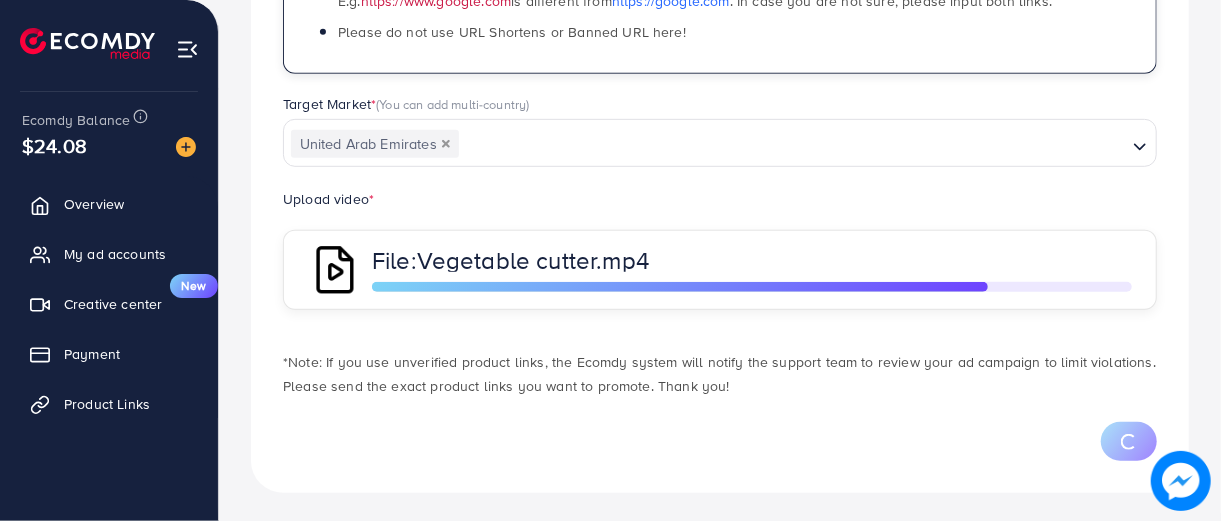 type on "**********" 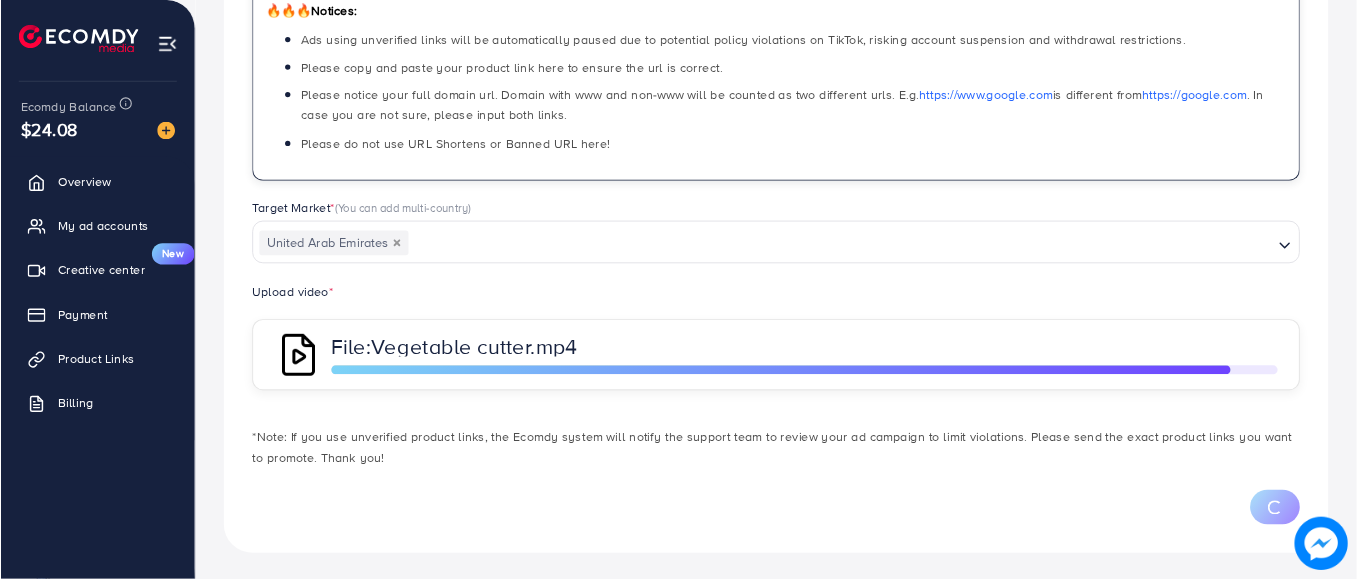 scroll, scrollTop: 352, scrollLeft: 0, axis: vertical 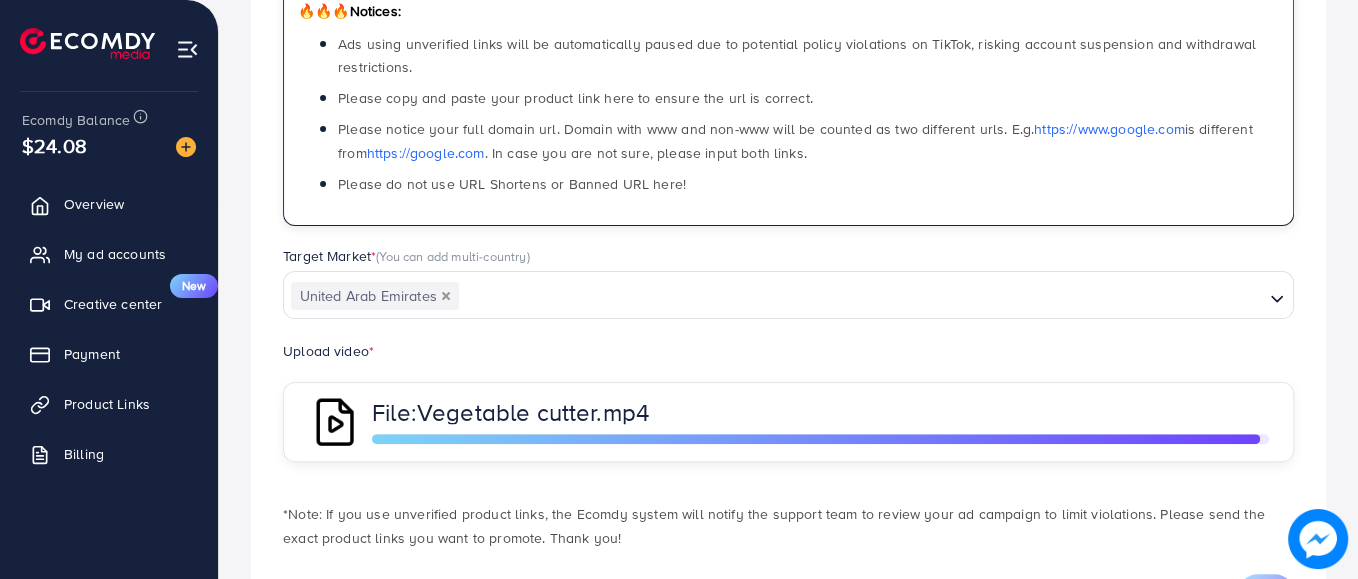 click on "Upload video  *  File:  Vegetable cutter.mp4" at bounding box center (788, 400) 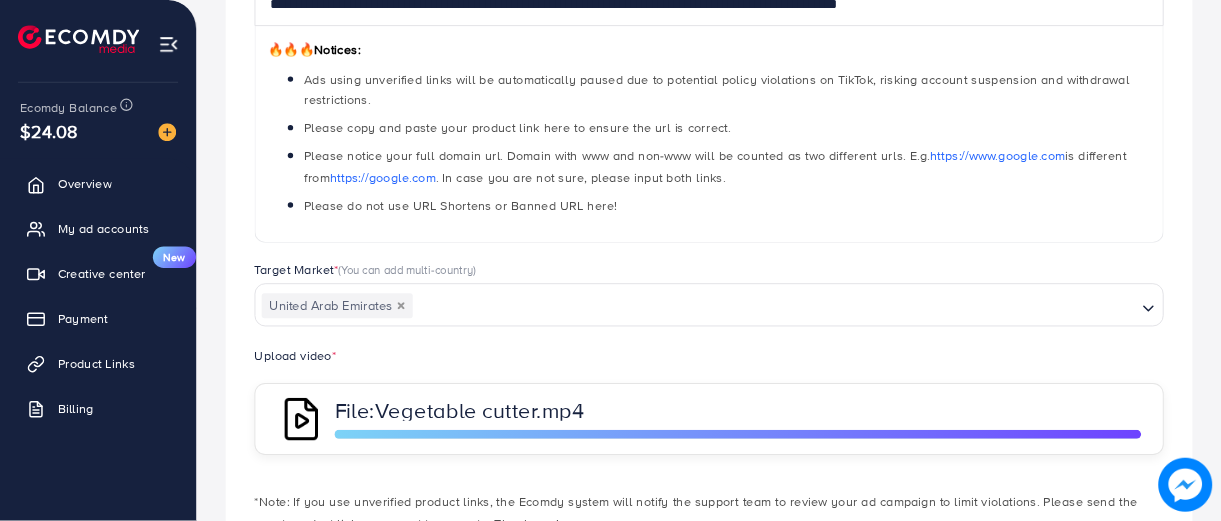scroll, scrollTop: 308, scrollLeft: 0, axis: vertical 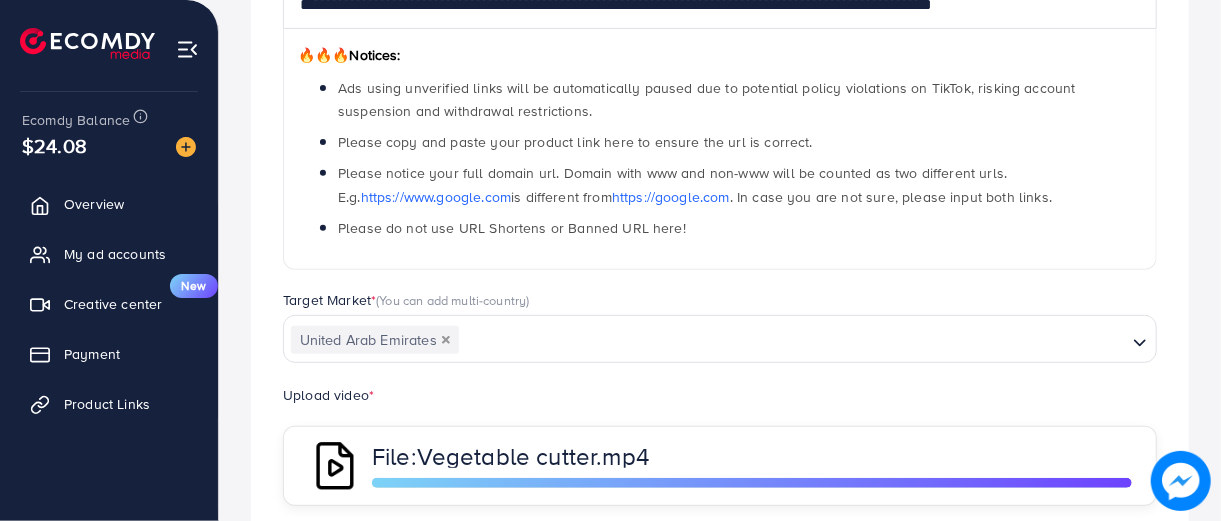 click on "Target Market  *  (You can add multi-country)" at bounding box center [720, 302] 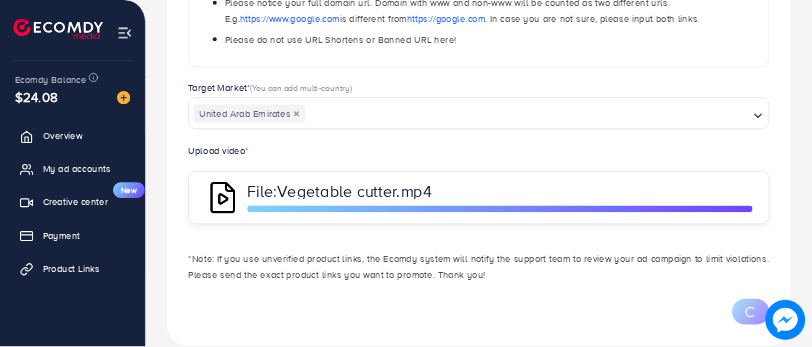 scroll, scrollTop: 480, scrollLeft: 0, axis: vertical 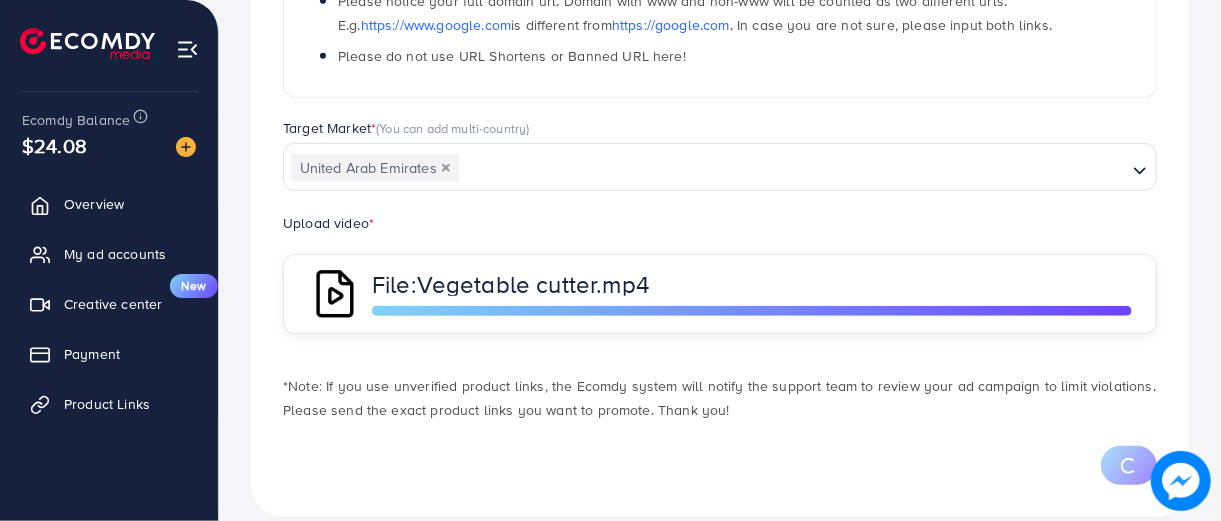 drag, startPoint x: 21, startPoint y: 145, endPoint x: 99, endPoint y: 150, distance: 78.160095 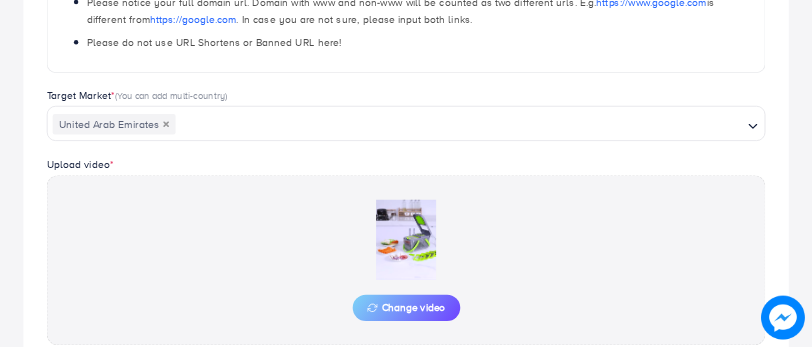 scroll, scrollTop: 480, scrollLeft: 0, axis: vertical 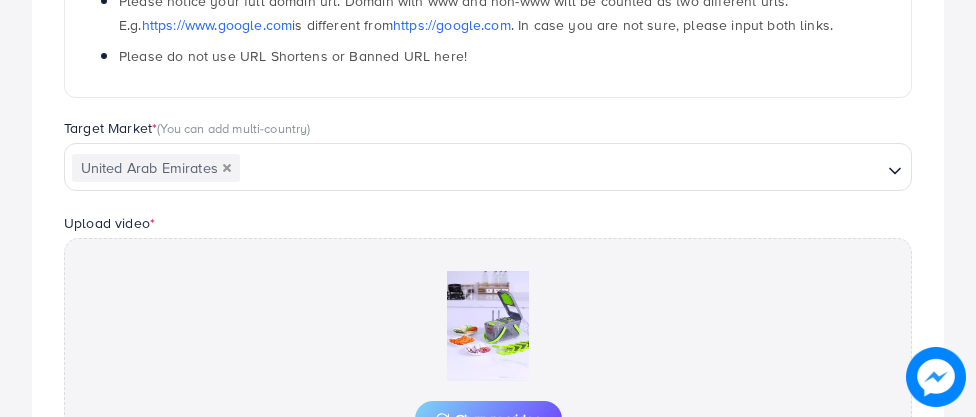 click on "**********" at bounding box center (488, 101) 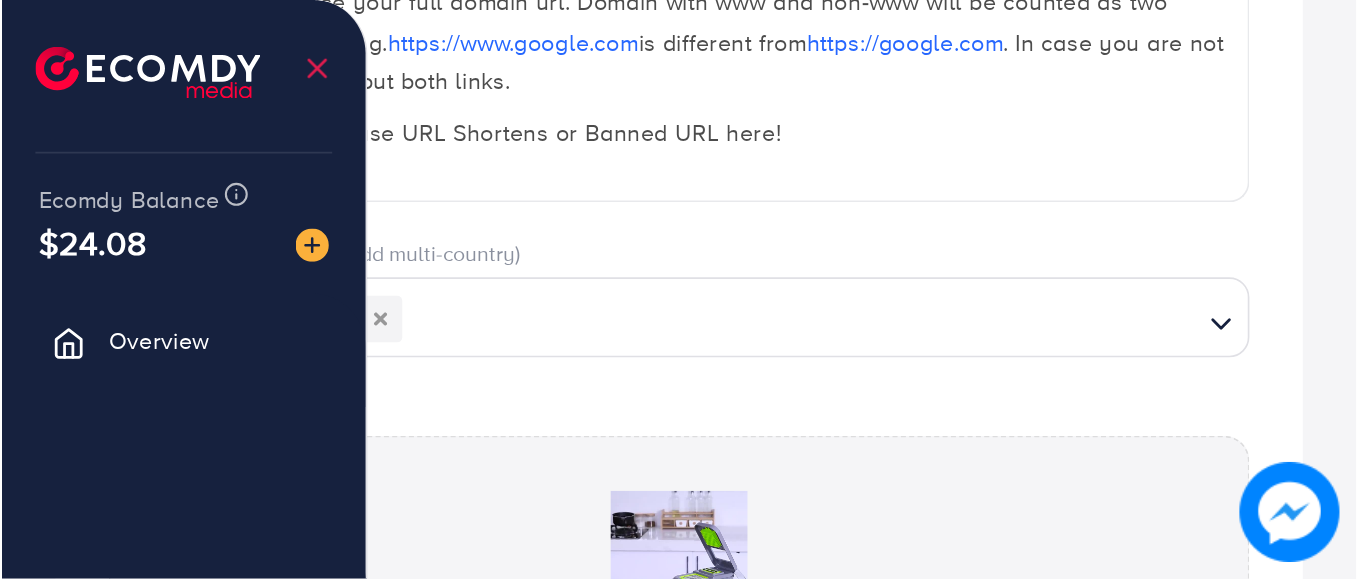 scroll, scrollTop: 480, scrollLeft: 0, axis: vertical 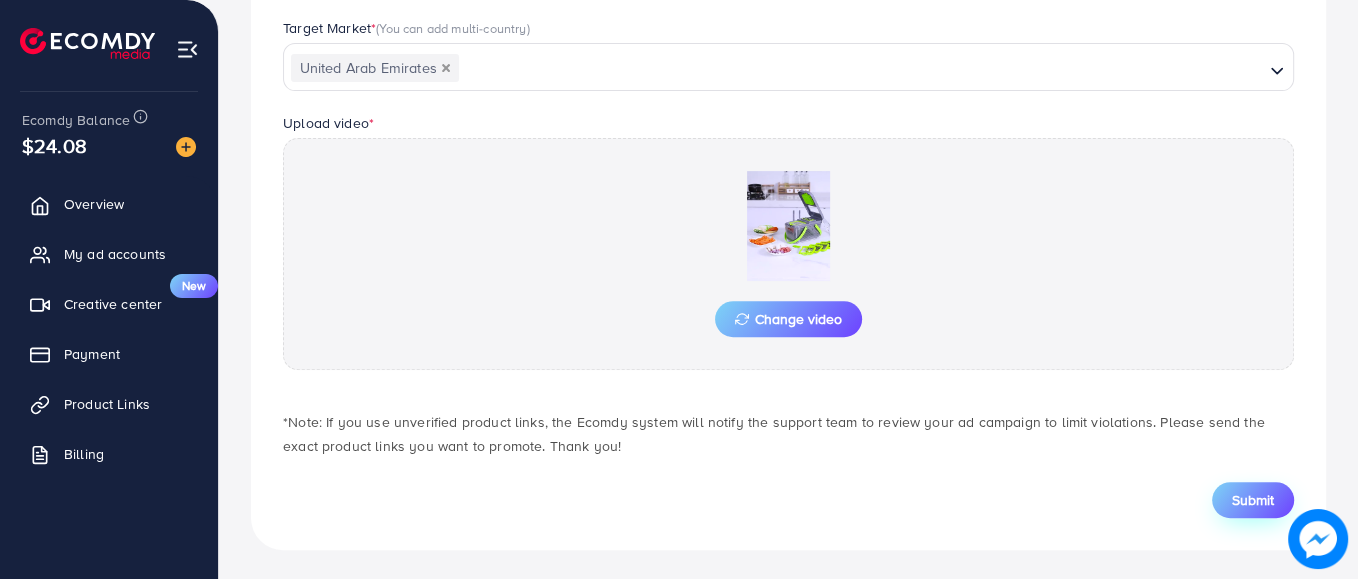 type 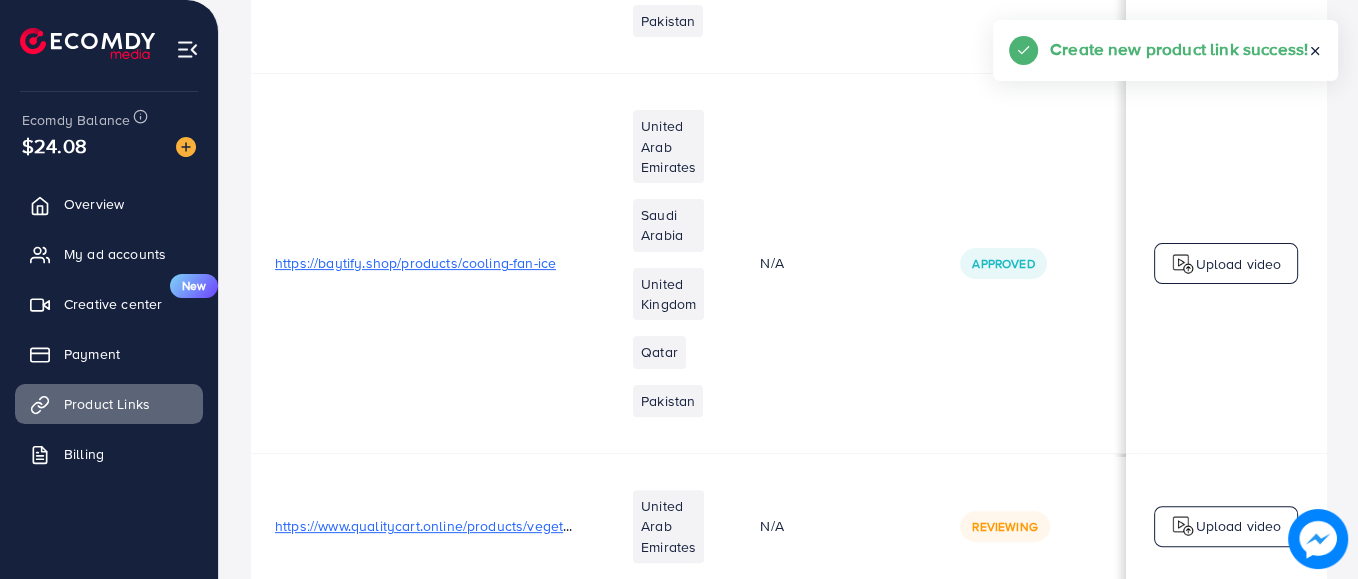 scroll, scrollTop: 0, scrollLeft: 0, axis: both 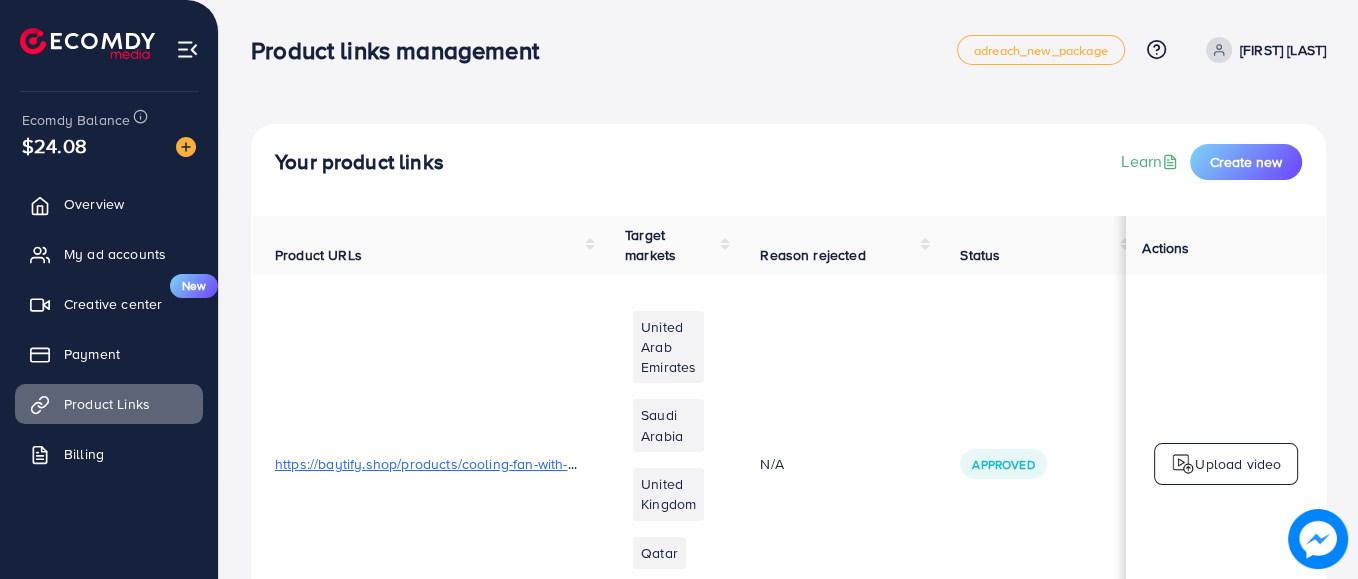 click on "Your product links   Learn   Create new                Product URLs Target markets Reason rejected Status Product video Status video Actions           https://baytify.shop/products/cooling-fan-with-ice  United Arab Emirates   Saudi Arabia   United Kingdom   Qatar   Pakistan  N/A Approved  N/A   N/A   Upload video      https://baytify.shop/products/cooling-fan-ice  United Arab Emirates   Saudi Arabia   United Kingdom   Qatar   Pakistan  N/A Approved  N/A   N/A   Upload video      https://www.qualitycart.online/products/vegetable-cutter-chopper-and-slicer?_pos=1&_psq=vege&_ss=e&_v=1.0  United Arab Emirates  N/A Reviewing  https://files.ecomdy.com/videos/58495735-da57-4c0d-9938-f2e1bb482f07-1754112094531.mp4  Reviewing  Upload video          3 Product Link(s)" at bounding box center (788, 635) 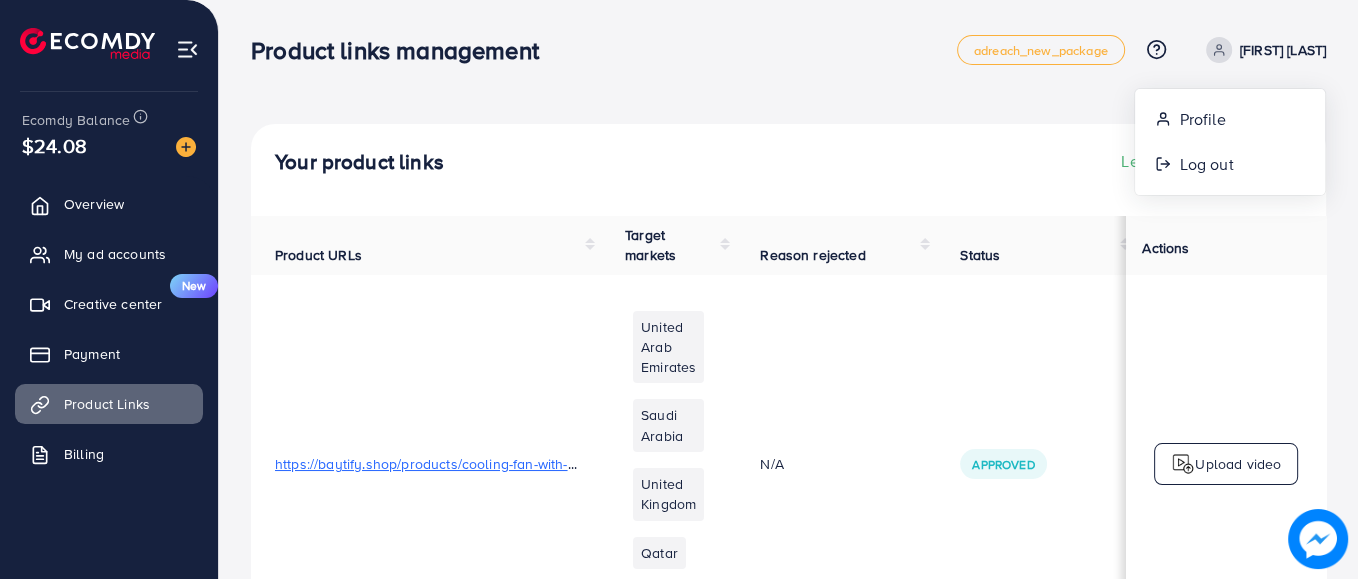 click on "Product links management   adreach_new_package  Help Center Contact Support Plans and Pricing Term and policy About Us  Abdul Jibar  Profile Log out" at bounding box center (788, 49) 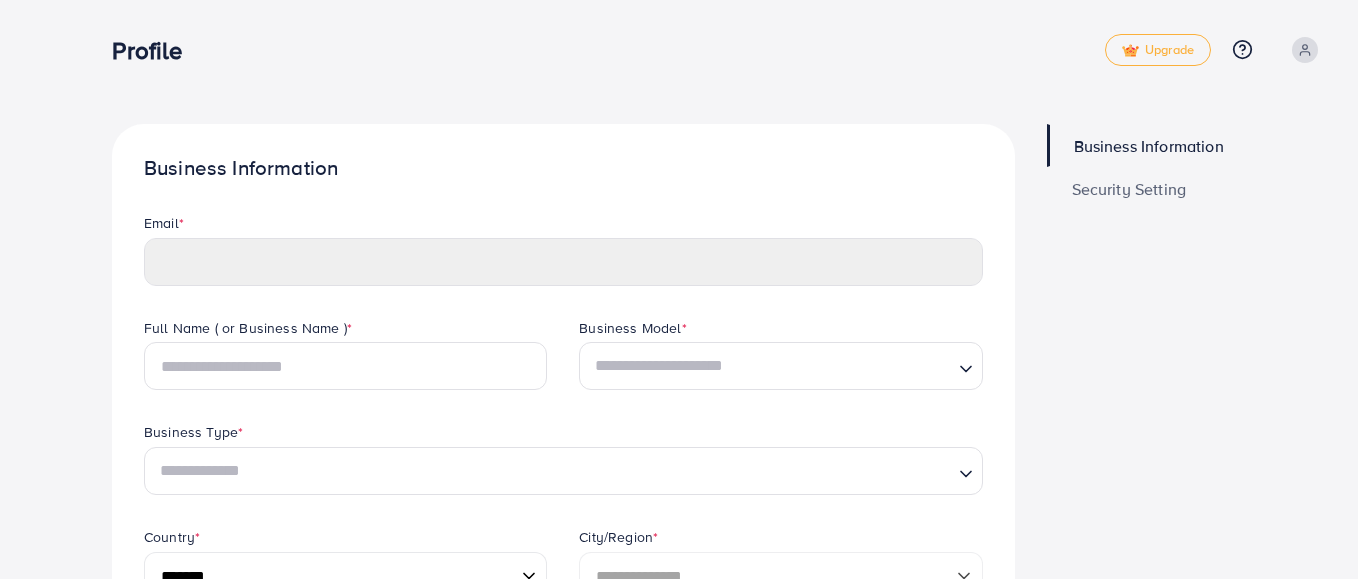 type on "**********" 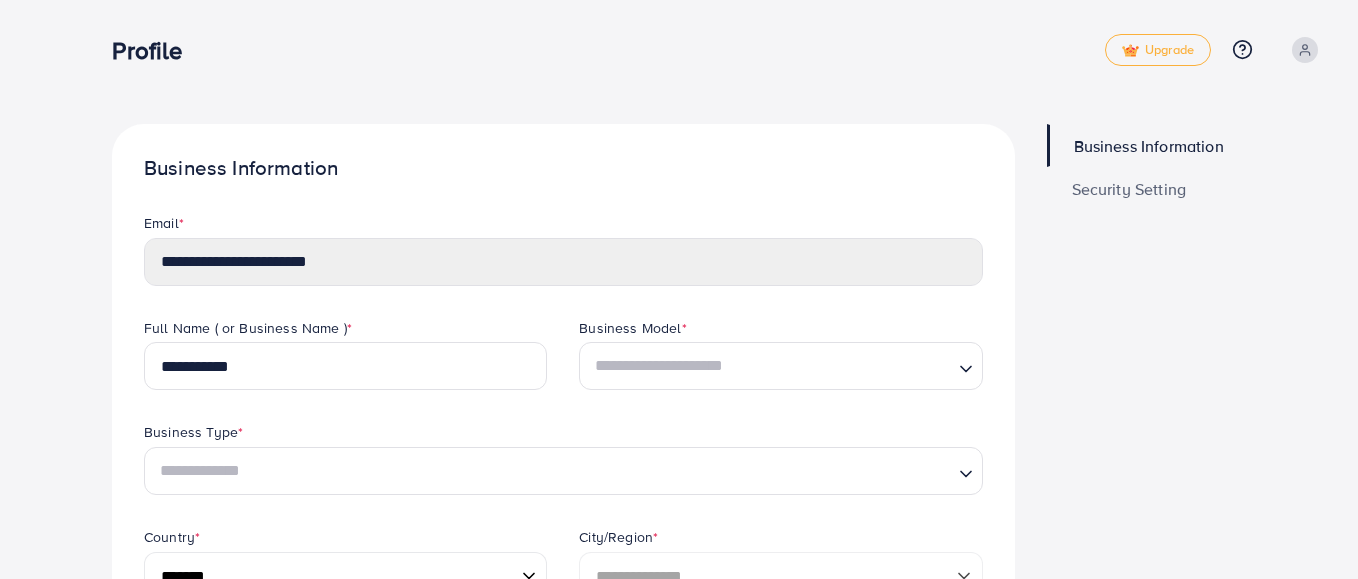 select on "********" 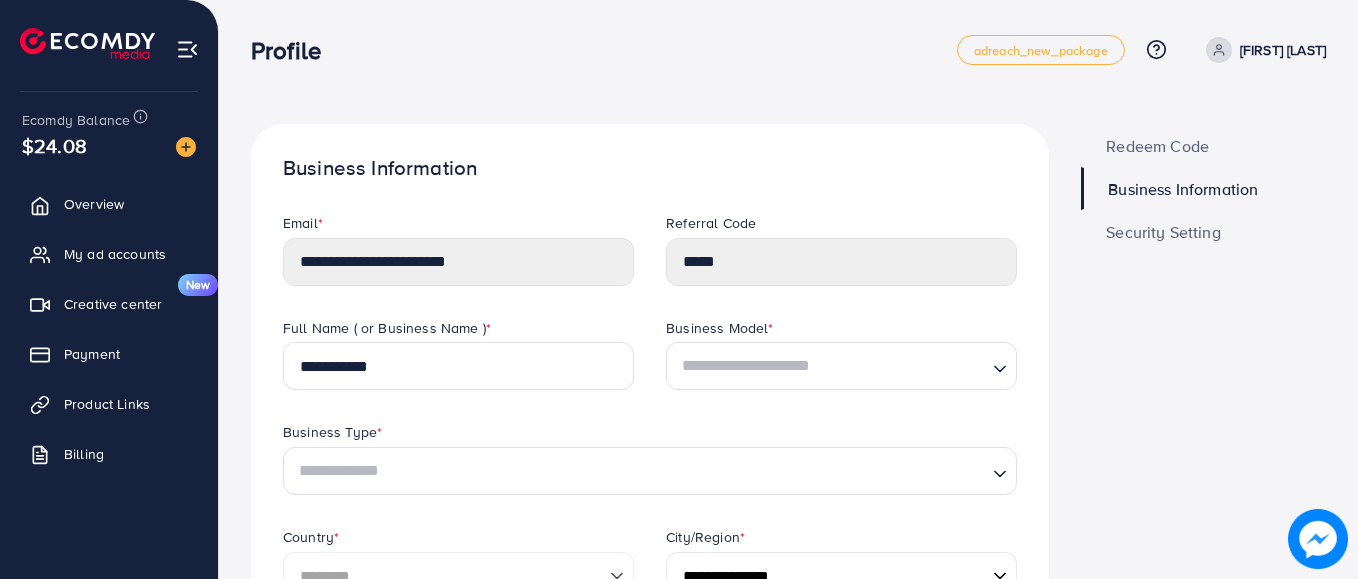 scroll, scrollTop: 0, scrollLeft: 0, axis: both 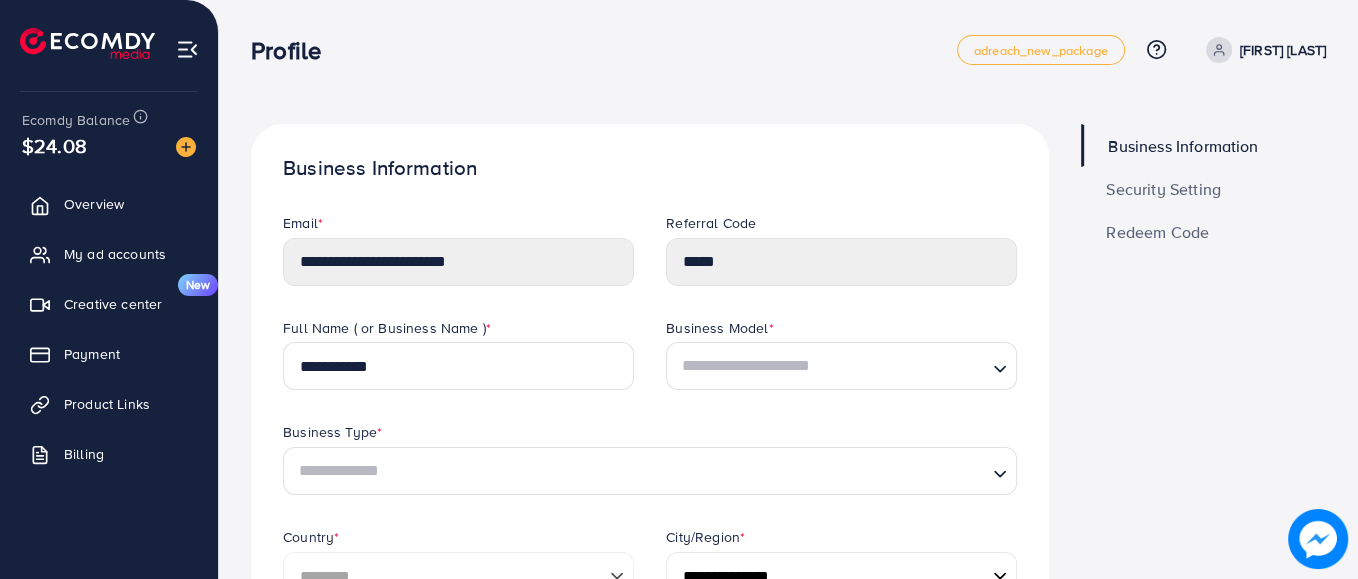 click on "Security Setting" at bounding box center (1163, 189) 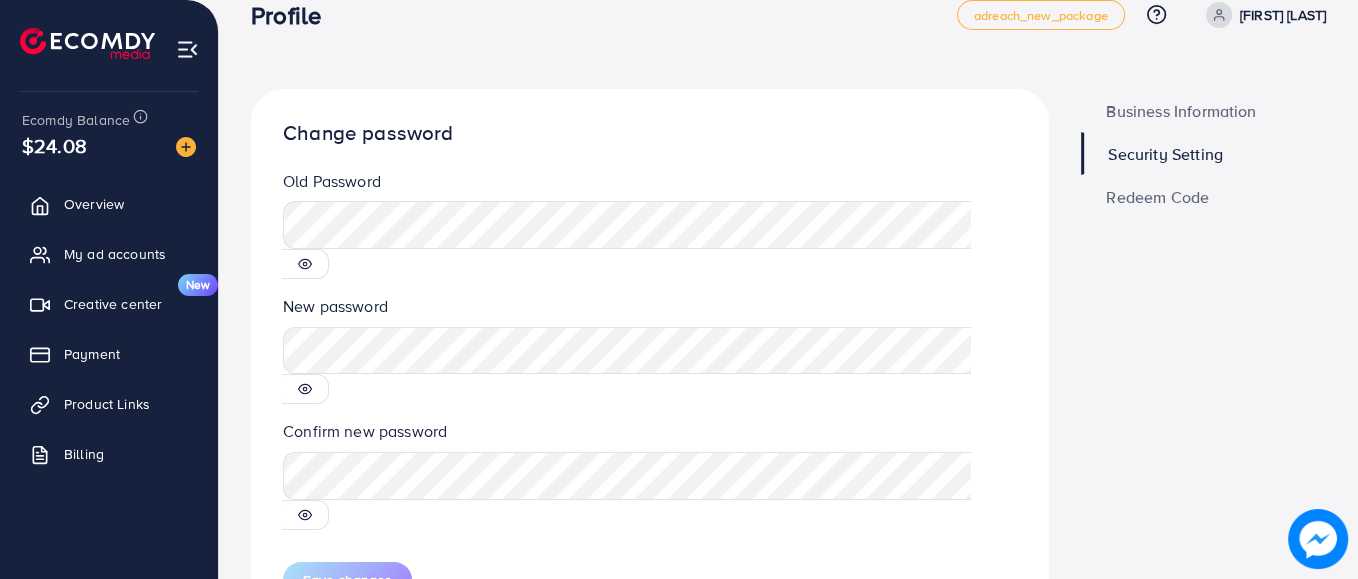 scroll, scrollTop: 59, scrollLeft: 0, axis: vertical 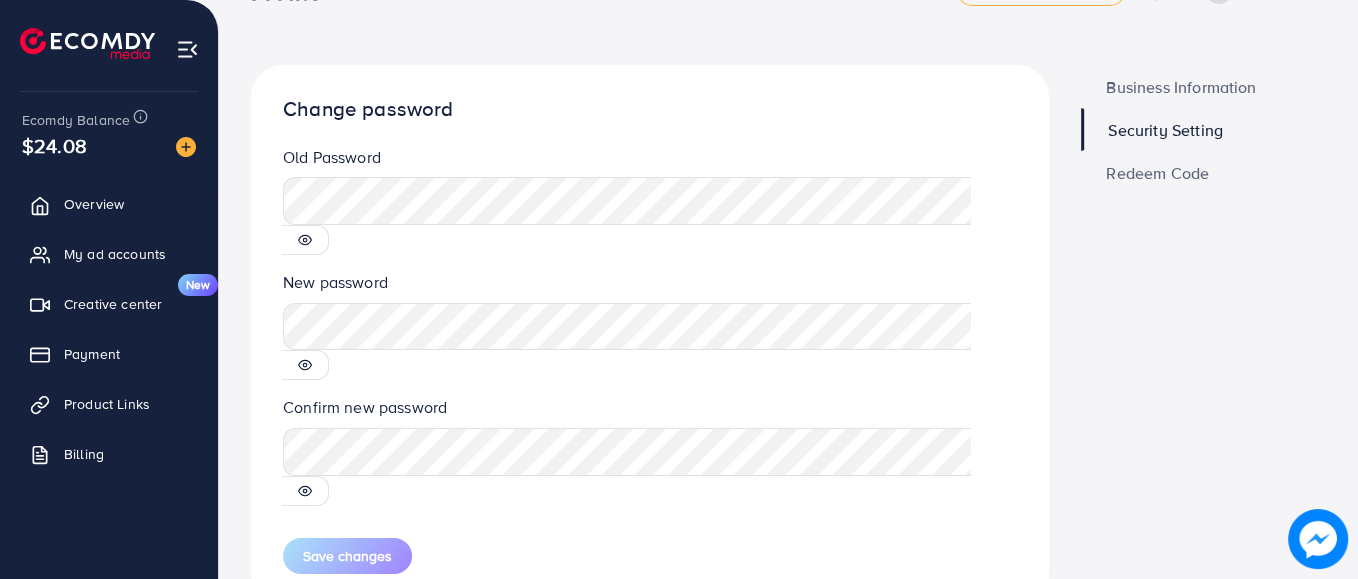 click on "Redeem Code" at bounding box center (1157, 173) 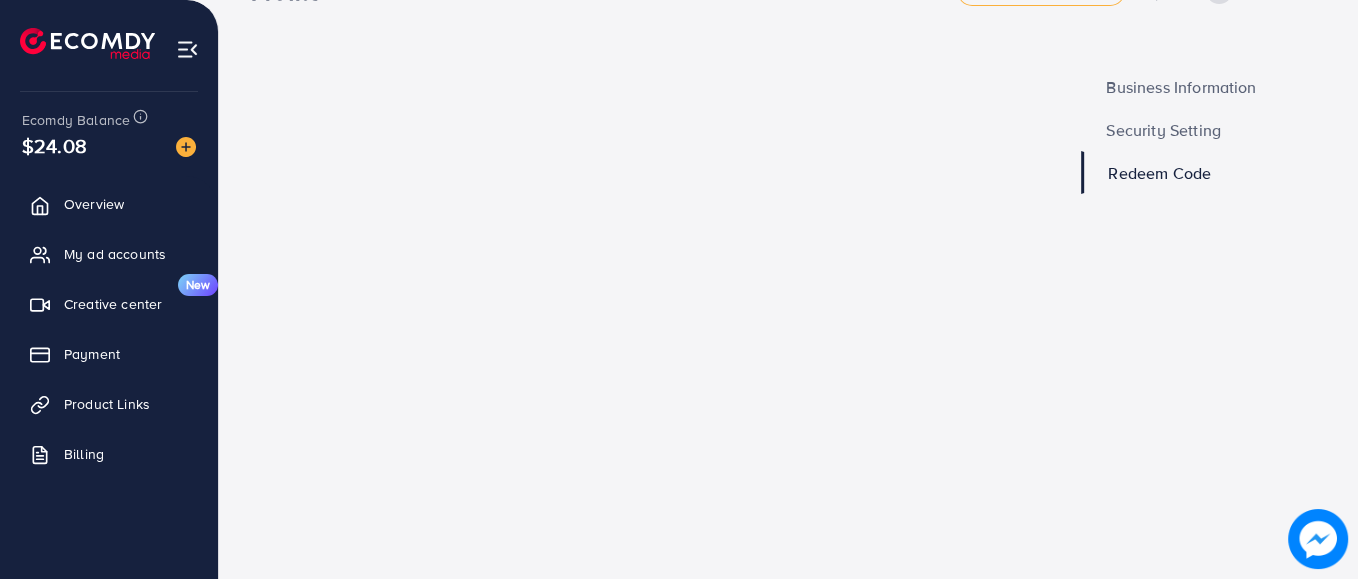 scroll, scrollTop: 0, scrollLeft: 0, axis: both 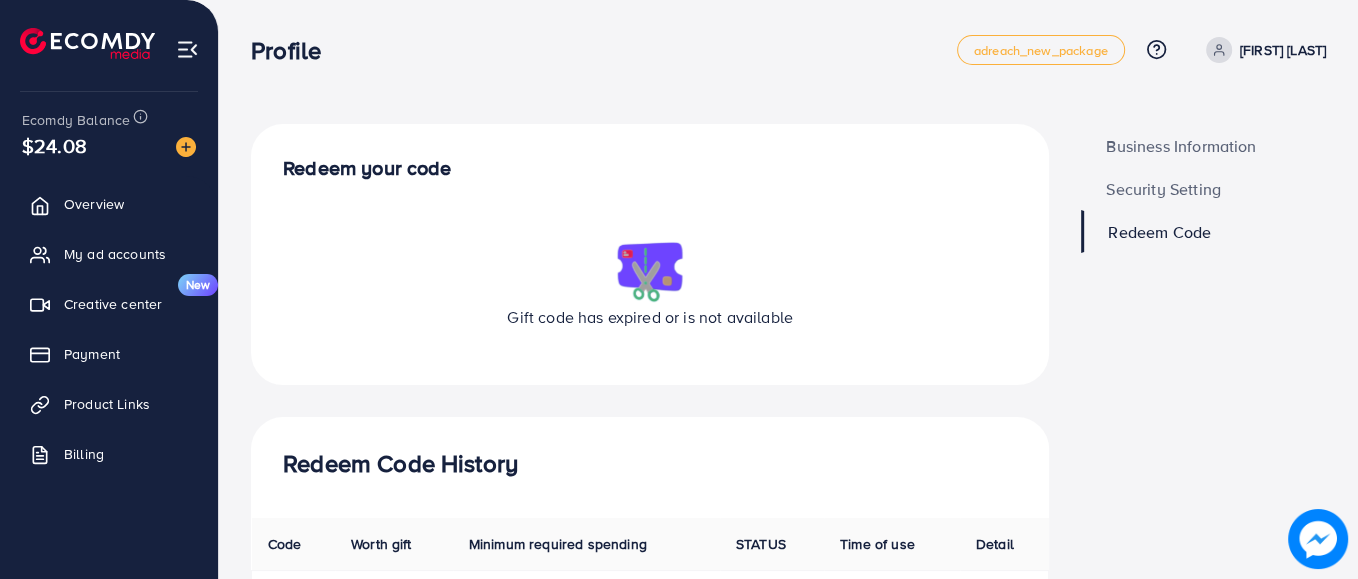 drag, startPoint x: 1299, startPoint y: 45, endPoint x: 914, endPoint y: 86, distance: 387.17697 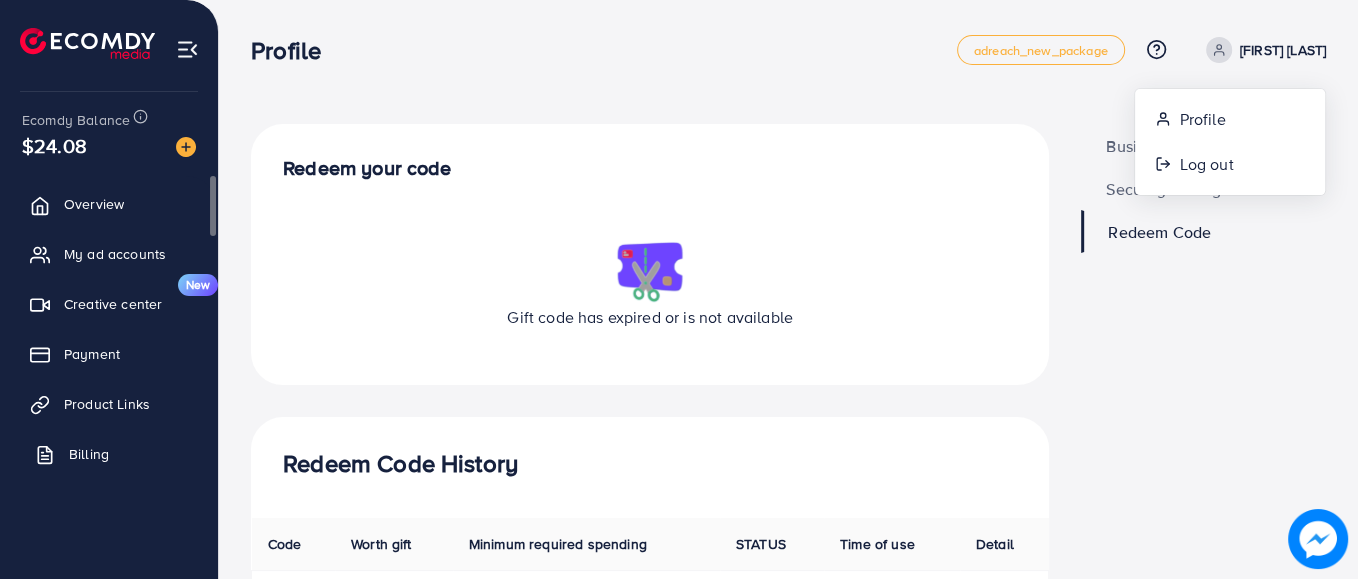 click on "Billing" at bounding box center (89, 454) 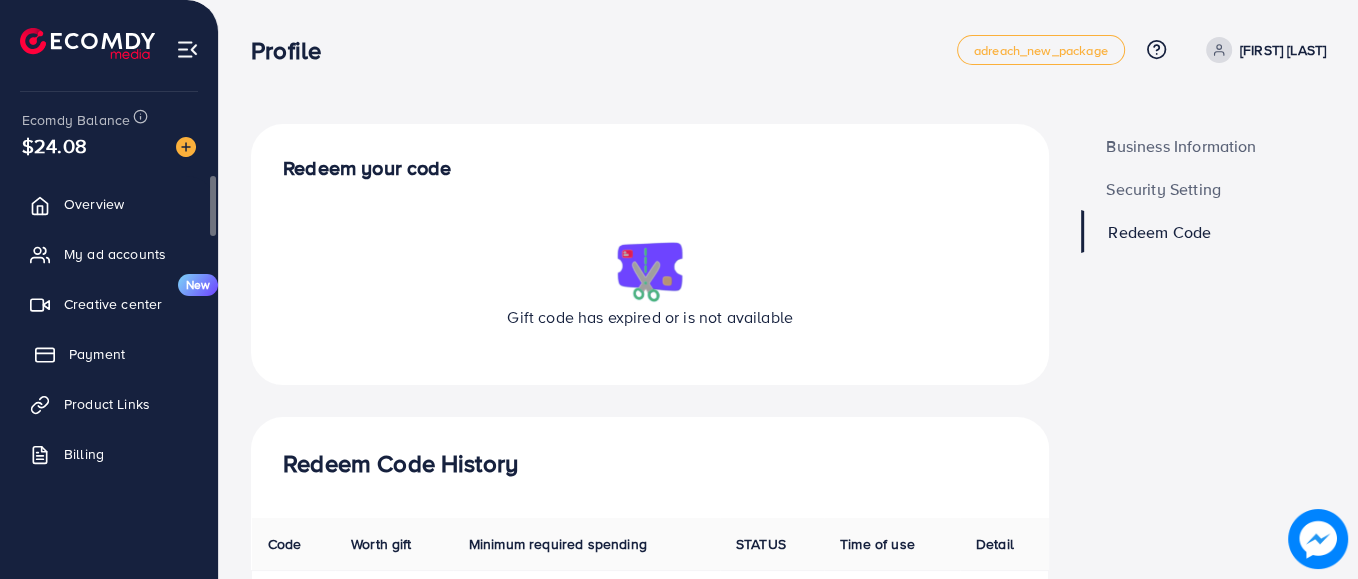 click on "Payment" at bounding box center (97, 354) 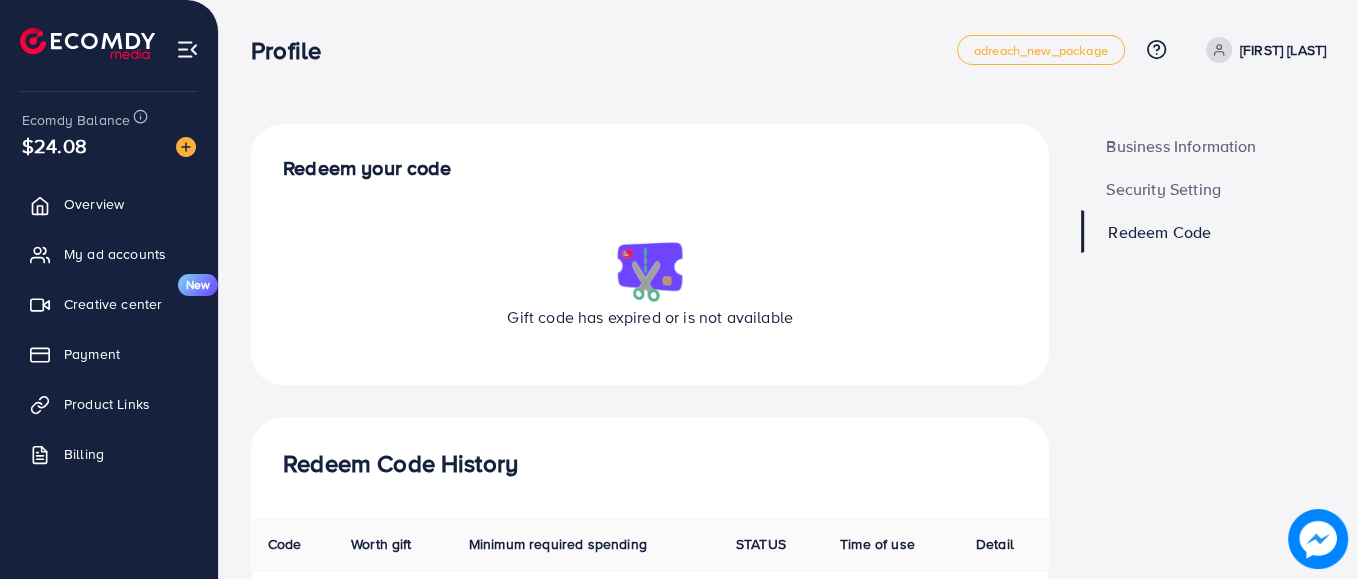 drag, startPoint x: 1348, startPoint y: 263, endPoint x: 1356, endPoint y: 355, distance: 92.34717 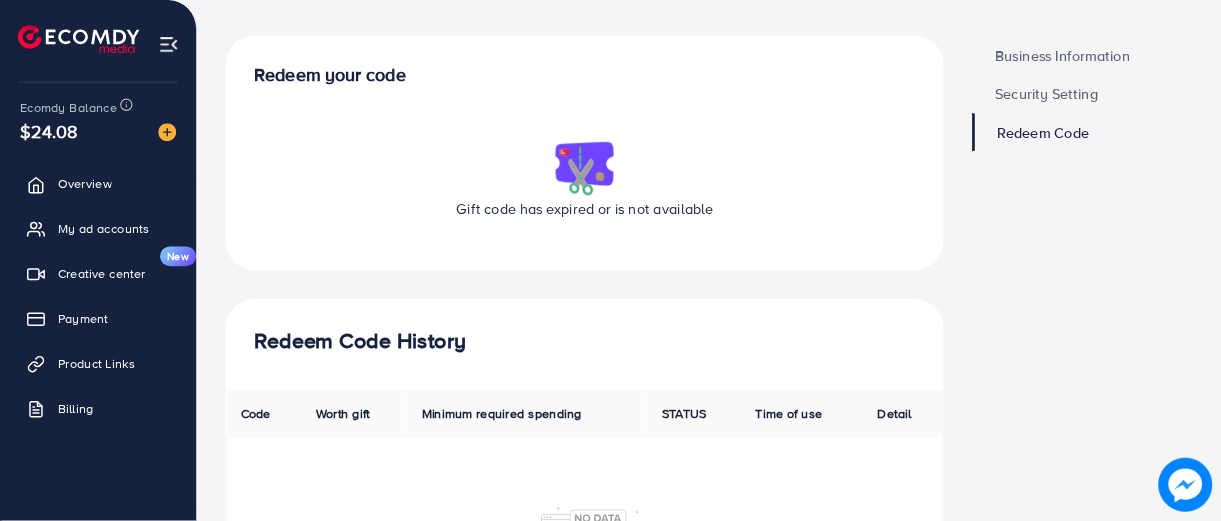 scroll, scrollTop: 0, scrollLeft: 0, axis: both 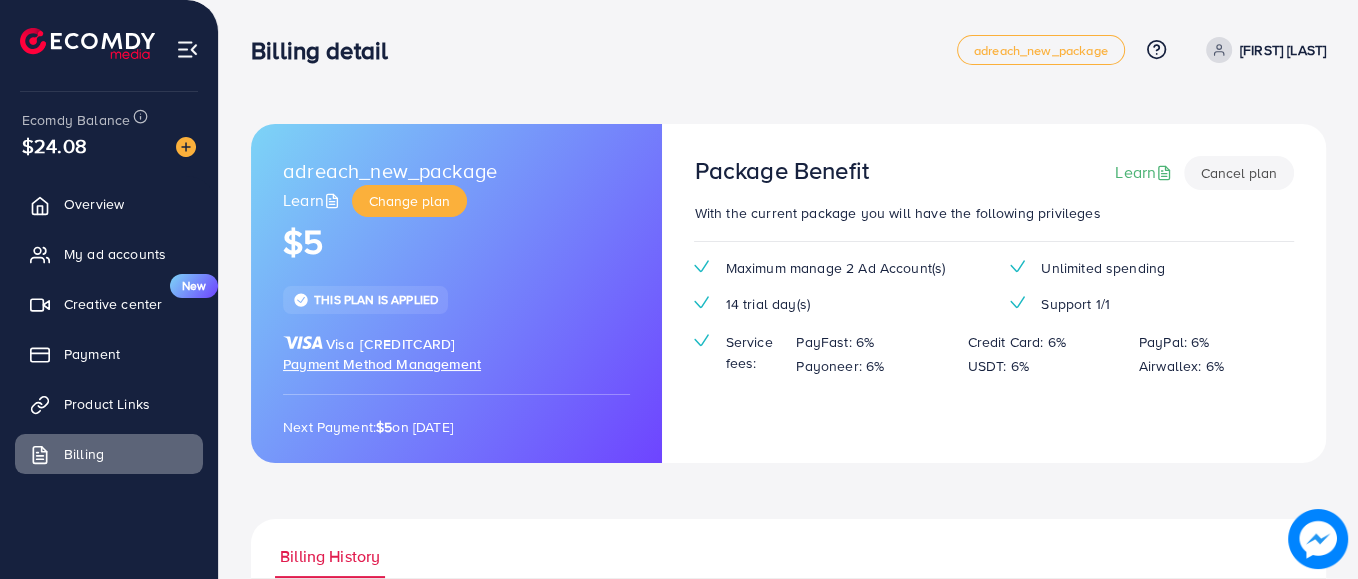 type 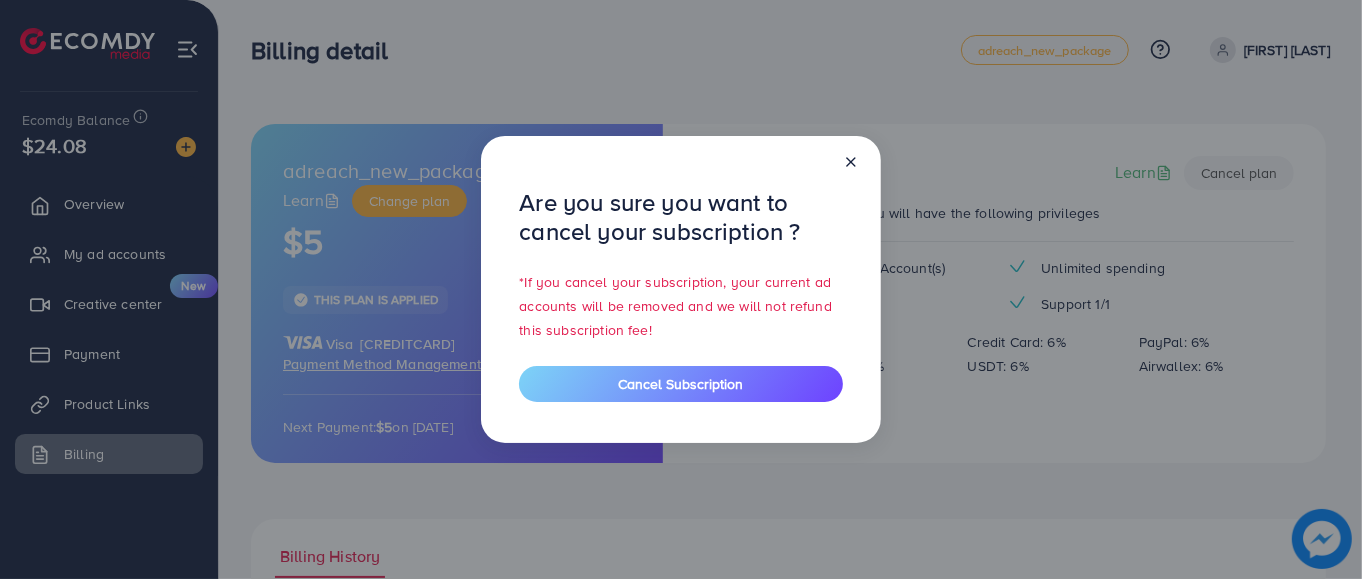 click on "Are you sure you want to cancel your subscription ?   *If you cancel your subscription, your current ad accounts will be removed and we will not refund this subscription fee!   Cancel Subscription" at bounding box center (681, 289) 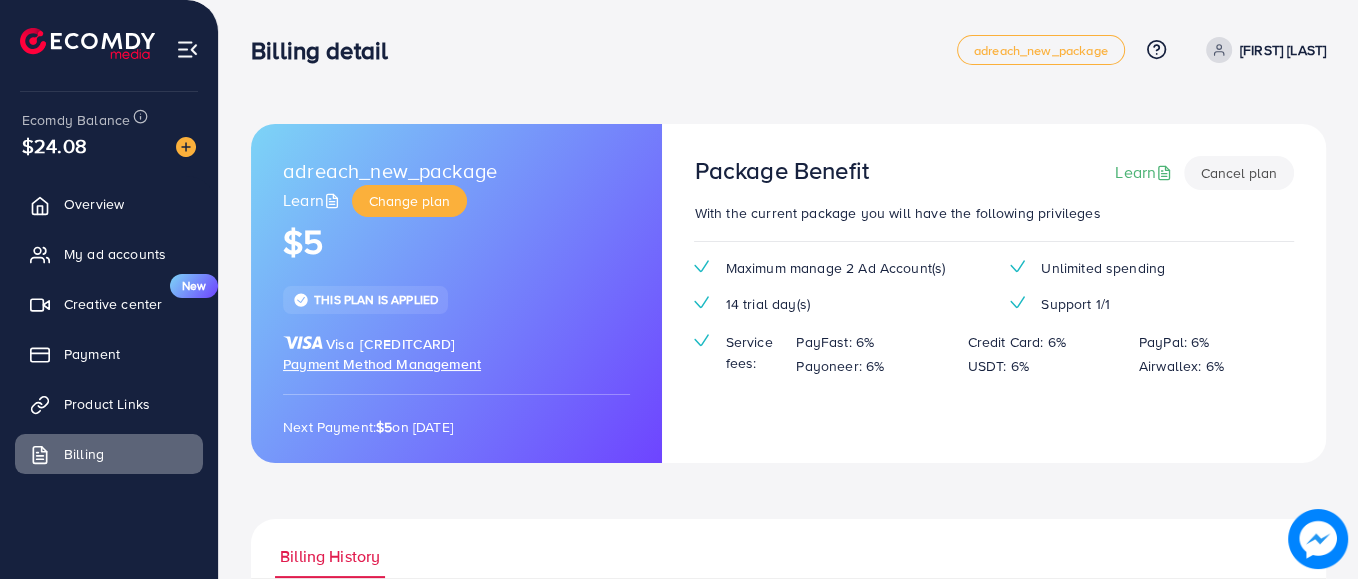 drag, startPoint x: 1361, startPoint y: 374, endPoint x: 1361, endPoint y: 412, distance: 38 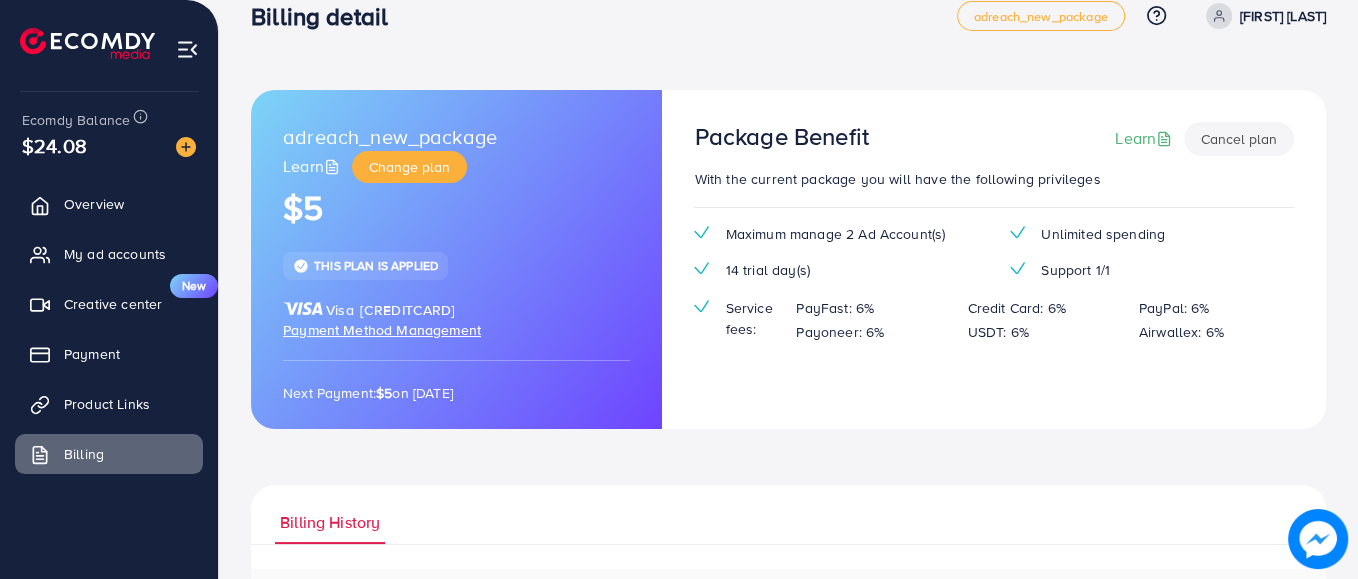 scroll, scrollTop: 0, scrollLeft: 0, axis: both 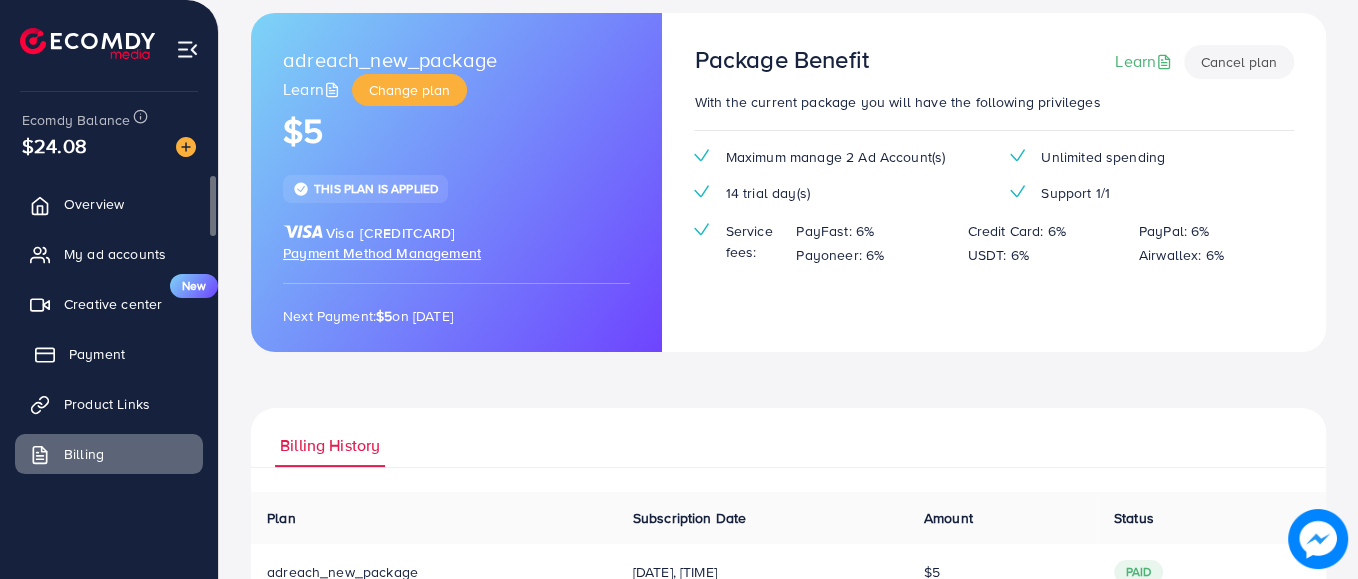 click on "Payment" at bounding box center [97, 354] 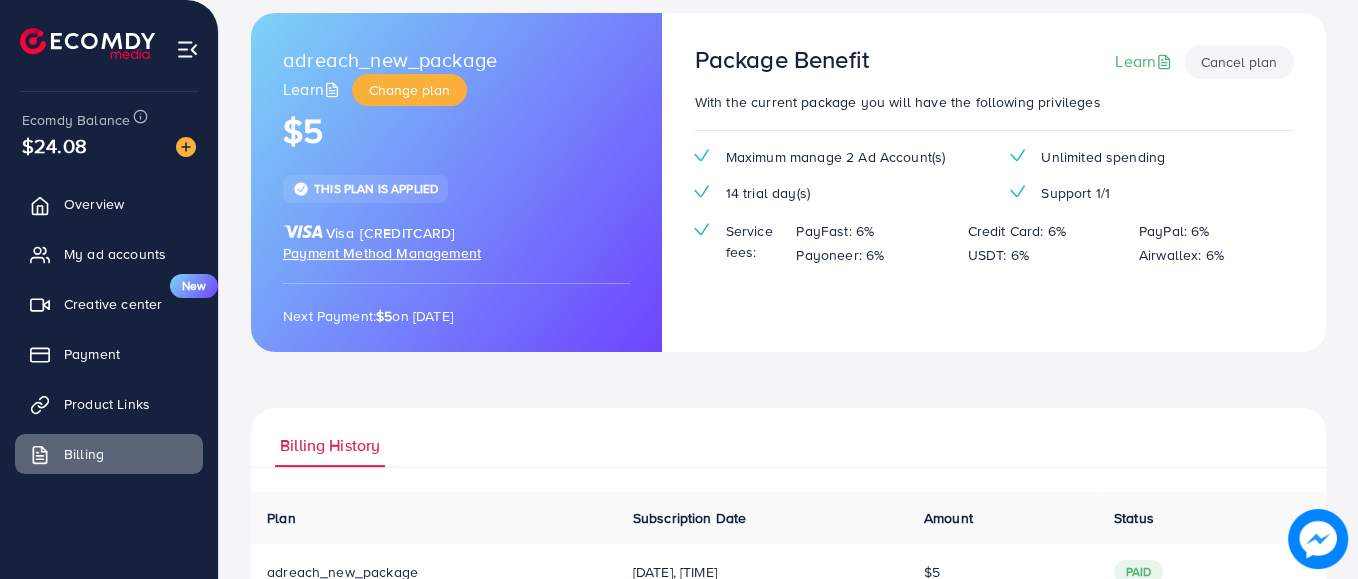 click on "Payment Method Management" at bounding box center (382, 253) 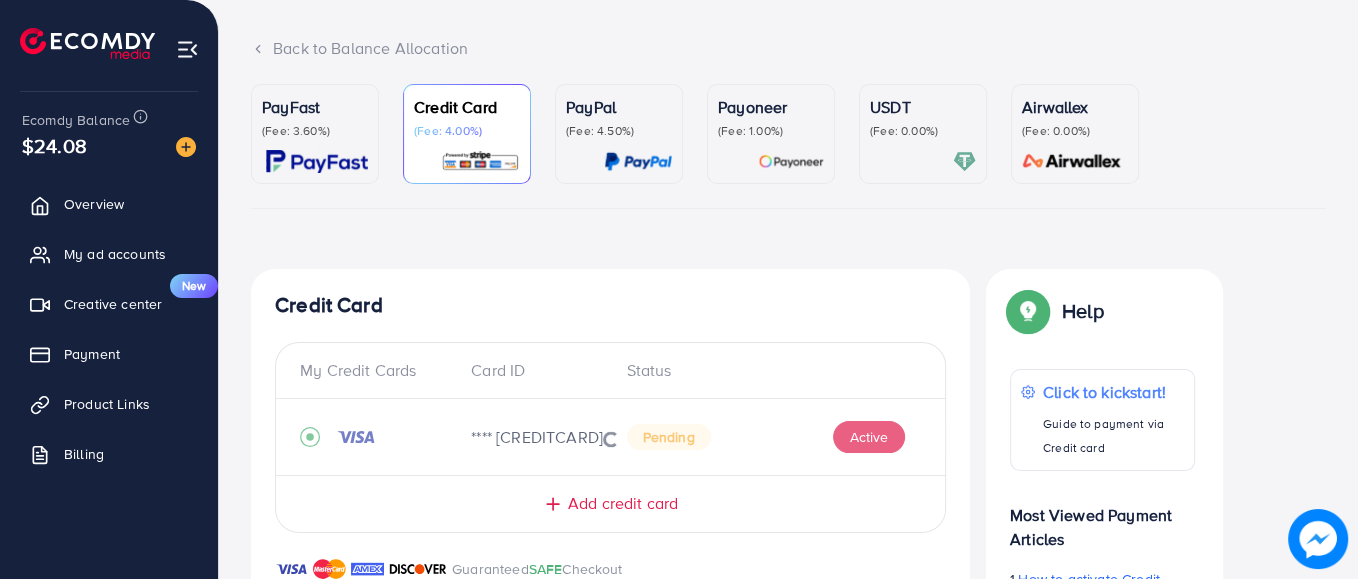 scroll, scrollTop: 0, scrollLeft: 0, axis: both 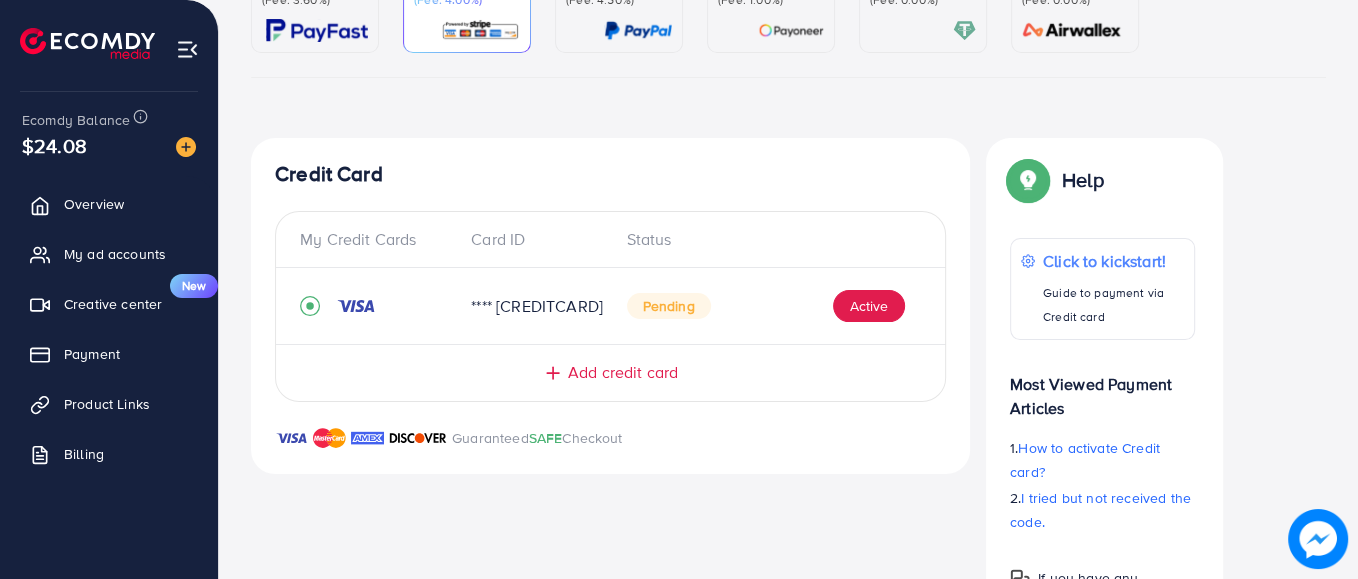 click on "Add credit card" at bounding box center (610, 372) 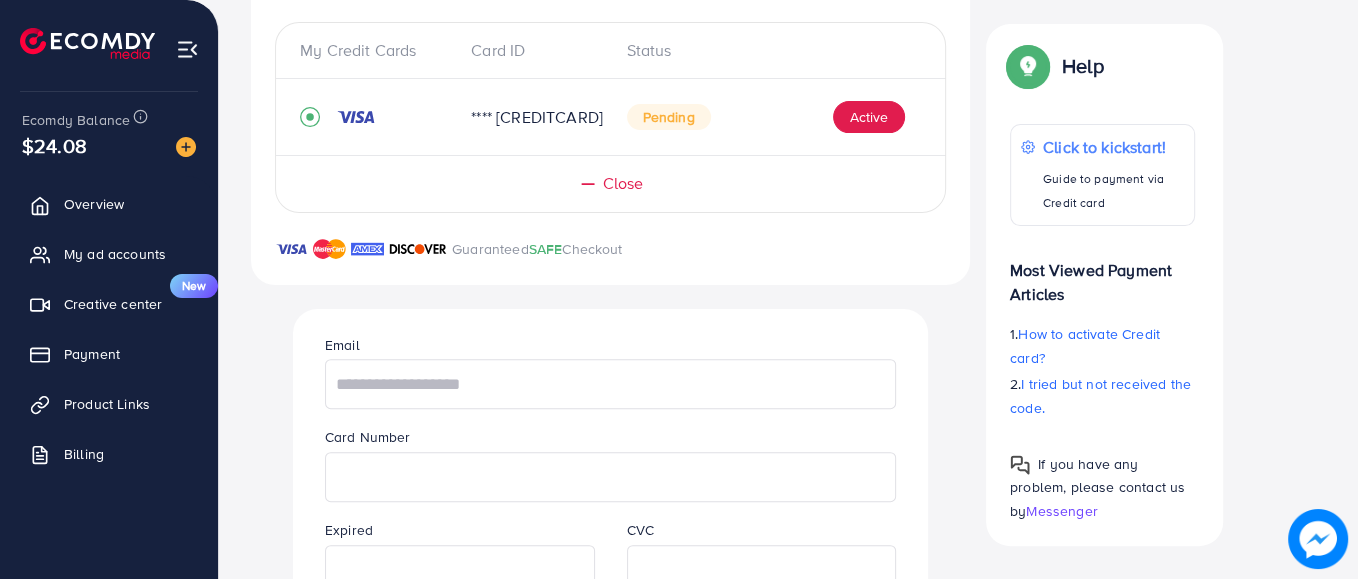 scroll, scrollTop: 420, scrollLeft: 0, axis: vertical 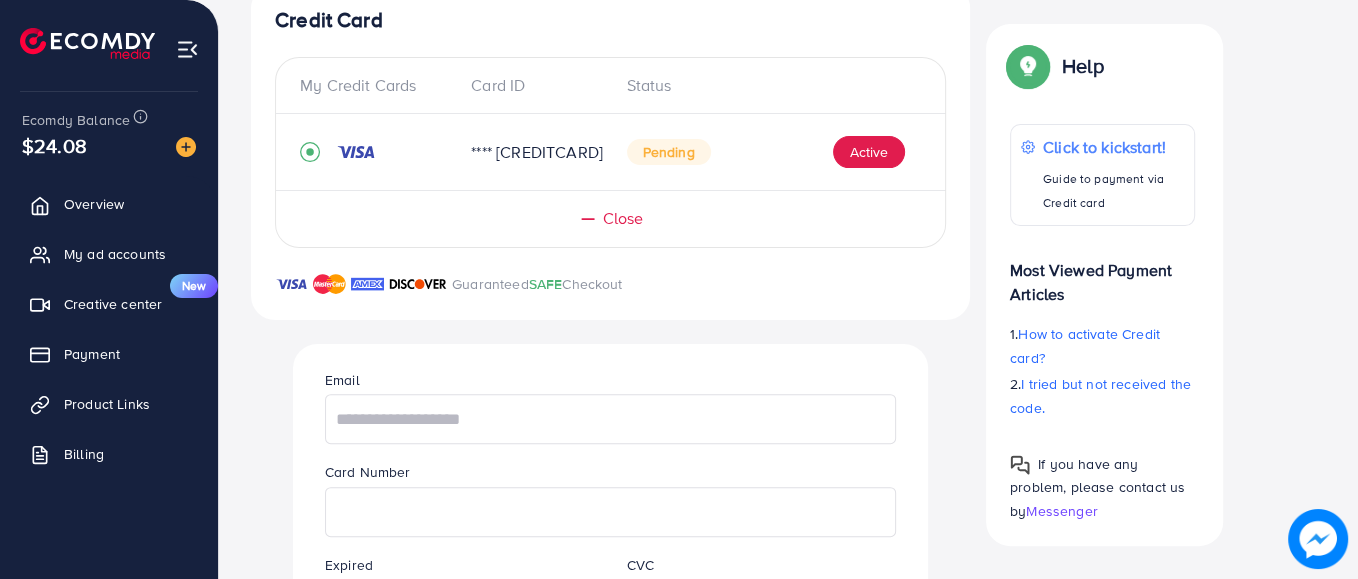 click on "My Credit Cards   Card ID   Status   **** 8743   Pending   Active  Close" at bounding box center (610, 152) 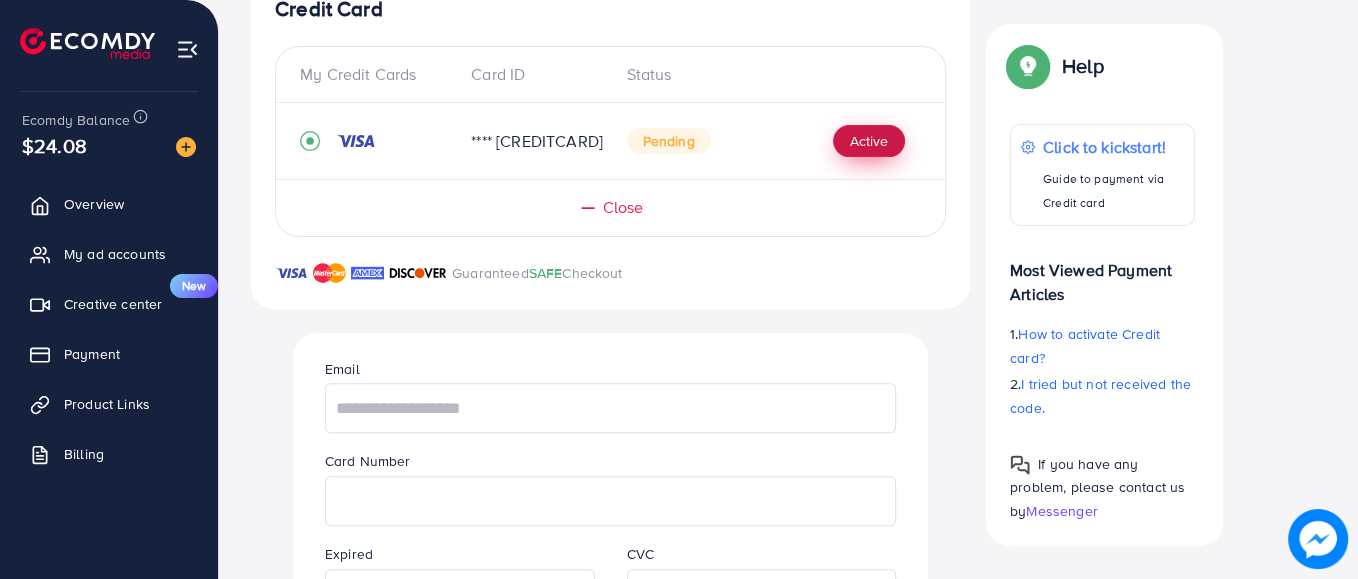 type 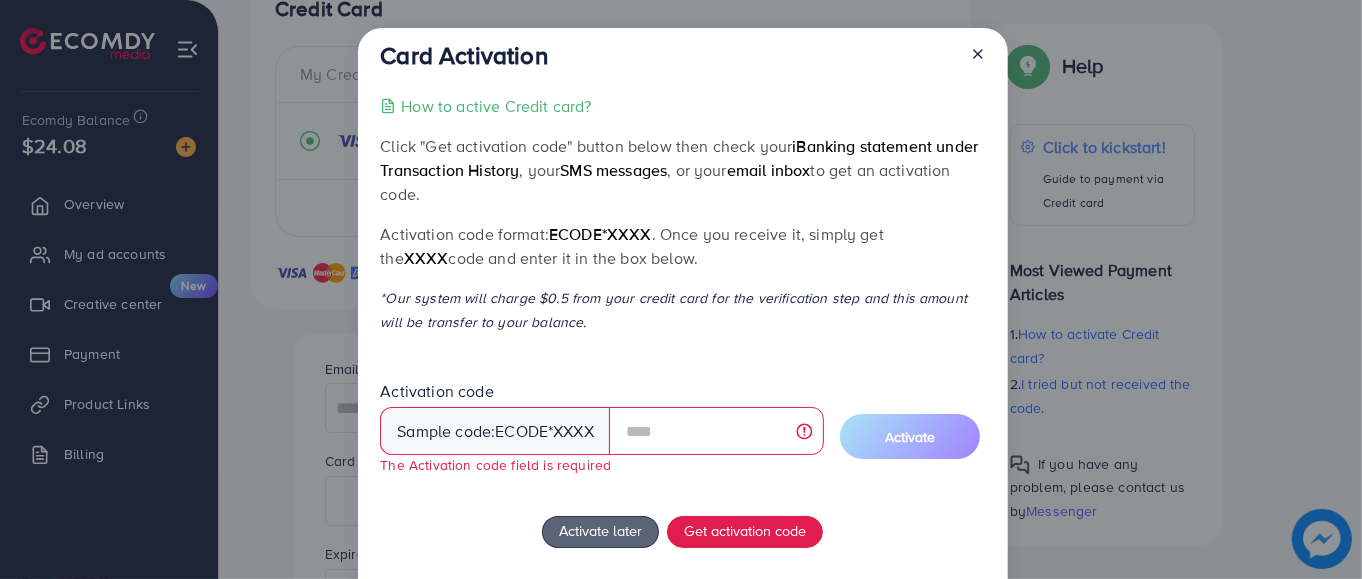 click 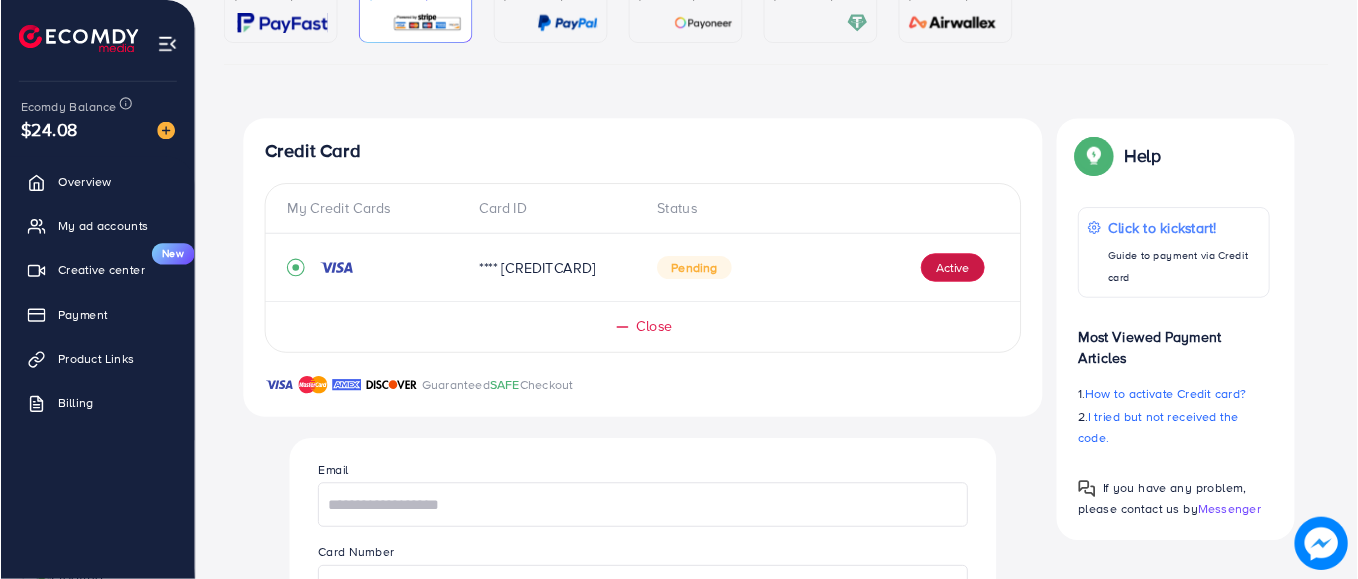 scroll, scrollTop: 247, scrollLeft: 0, axis: vertical 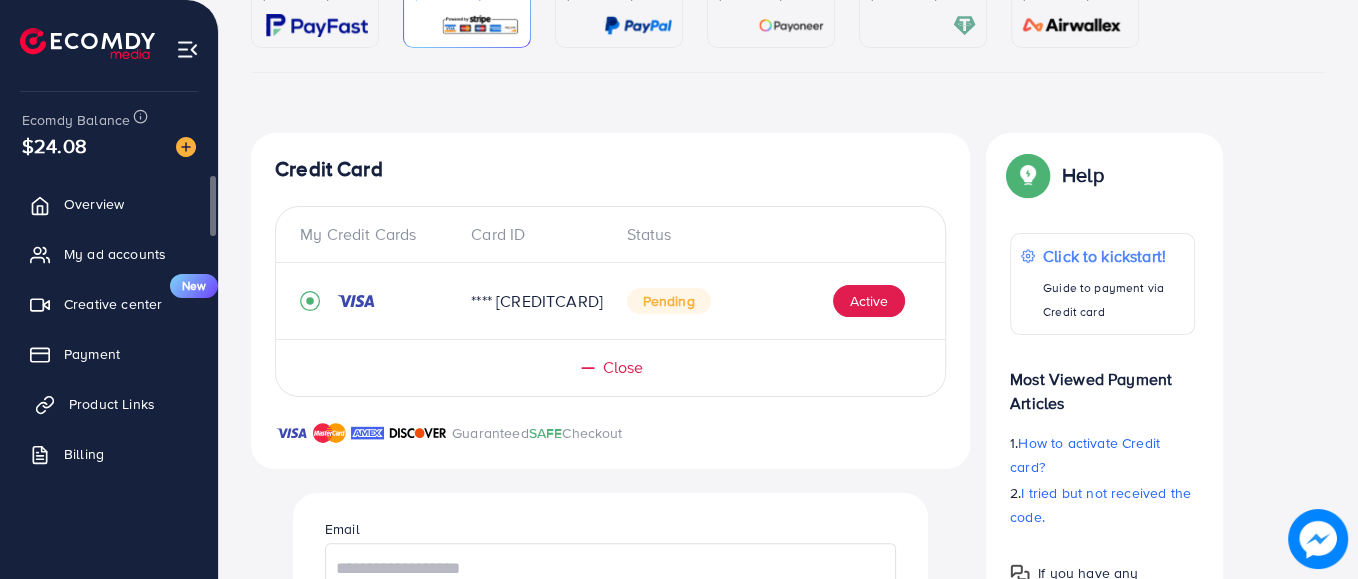 click on "Product Links" at bounding box center [112, 404] 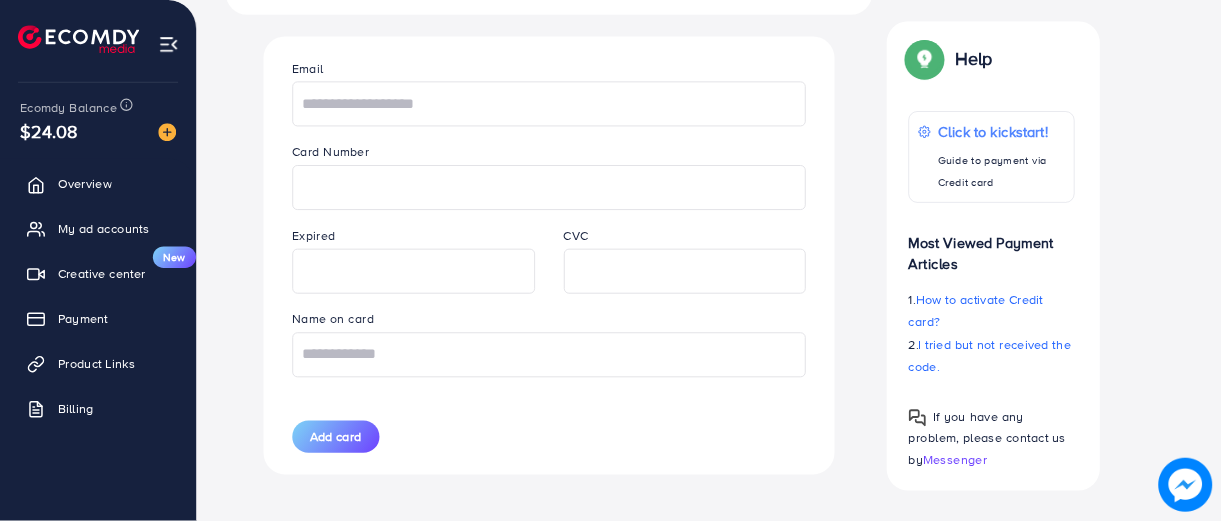 scroll, scrollTop: 0, scrollLeft: 0, axis: both 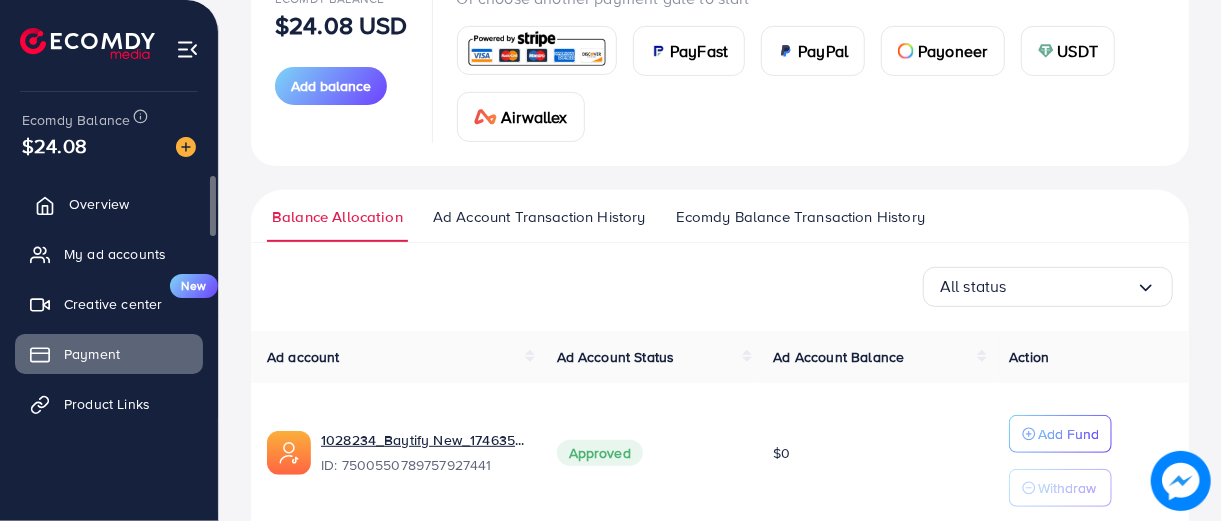 click on "Overview" at bounding box center (109, 204) 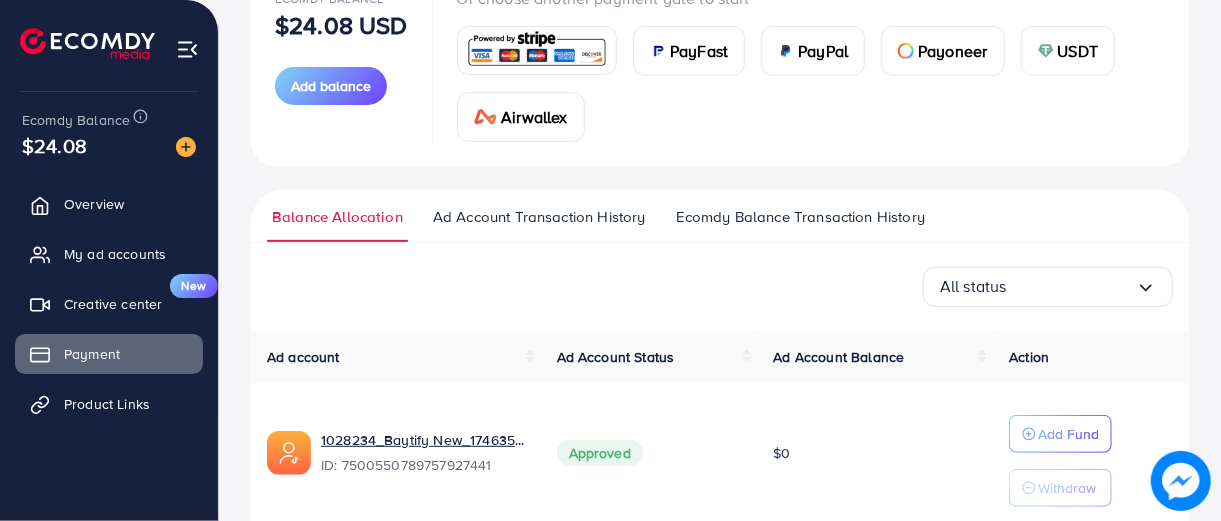 scroll, scrollTop: 360, scrollLeft: 0, axis: vertical 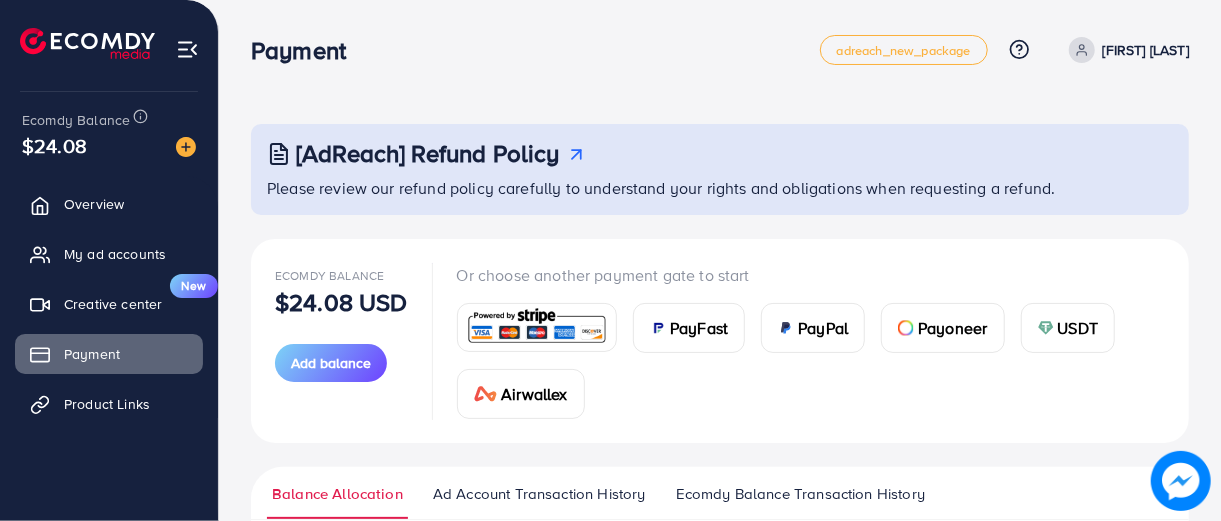 click on "[AdReach] Refund Policy" at bounding box center (428, 153) 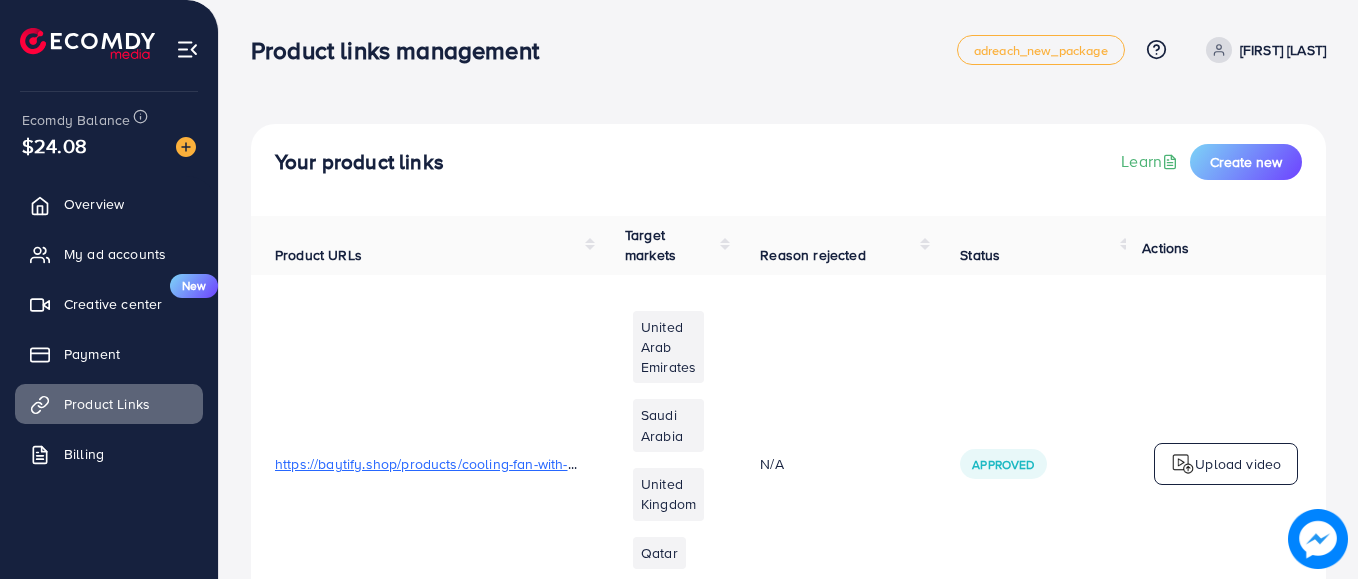 scroll, scrollTop: 0, scrollLeft: 0, axis: both 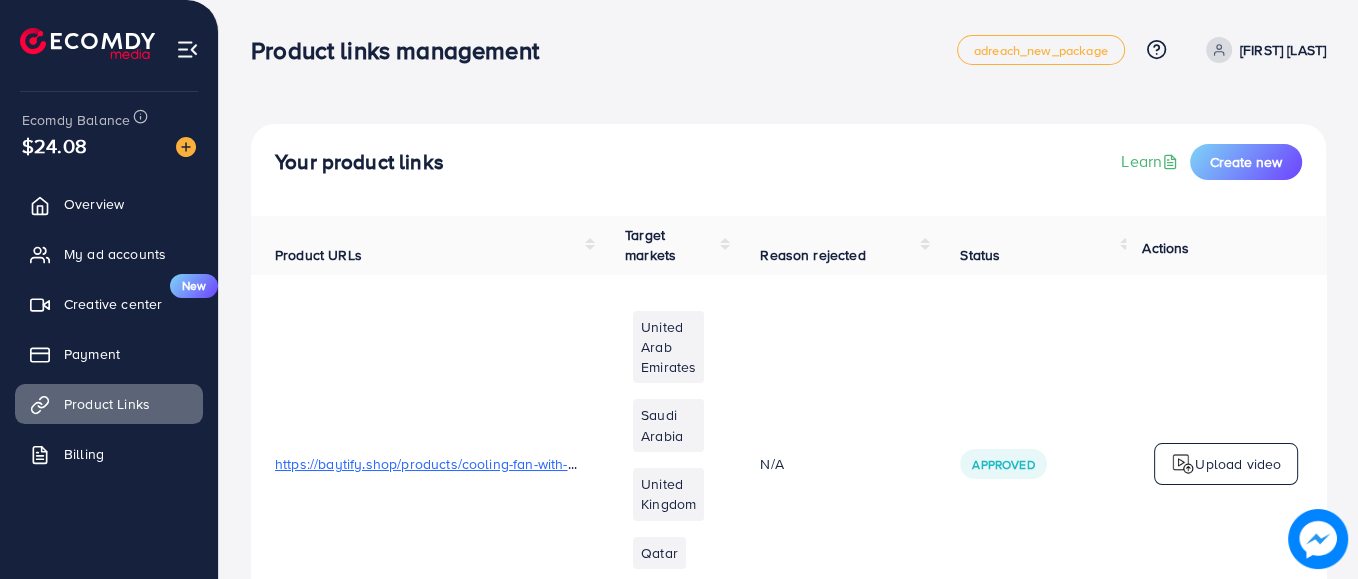drag, startPoint x: 1355, startPoint y: 77, endPoint x: 1357, endPoint y: 146, distance: 69.02898 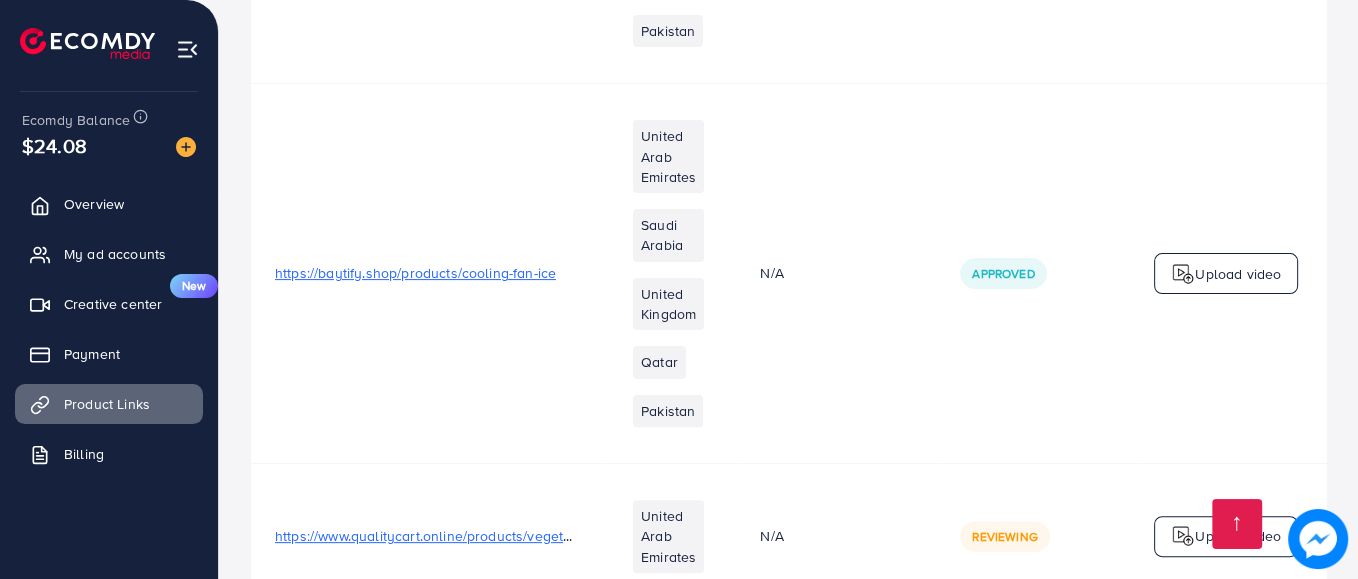scroll, scrollTop: 694, scrollLeft: 0, axis: vertical 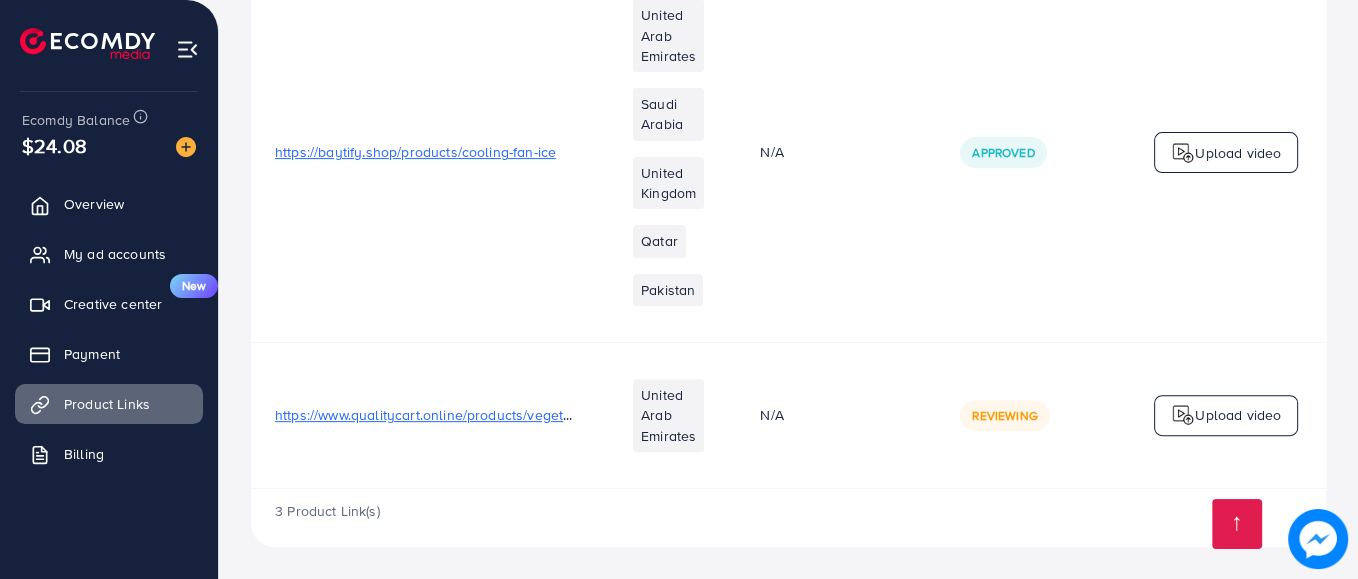 click at bounding box center (1318, 539) 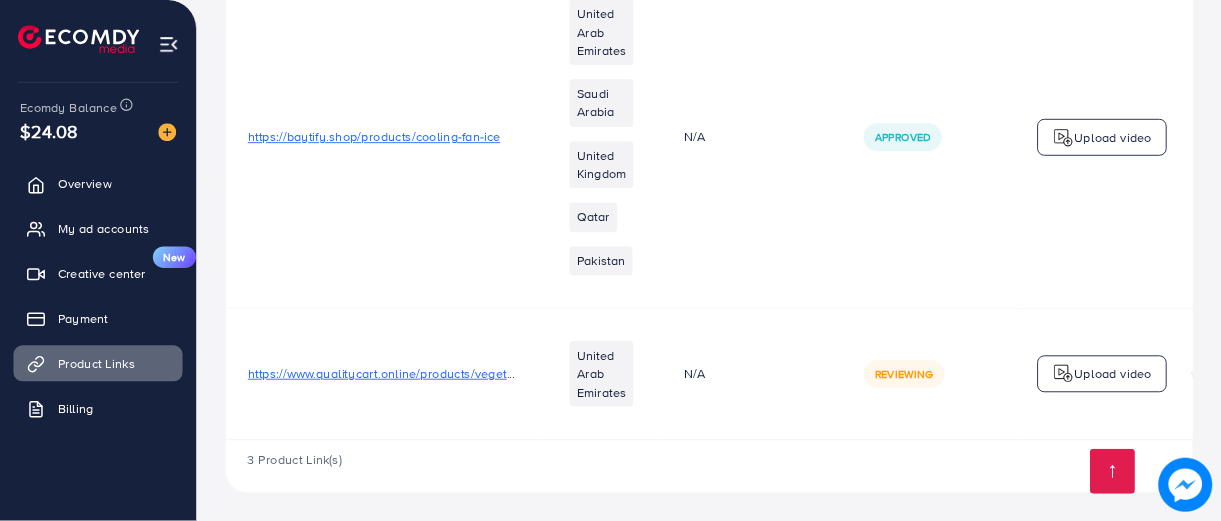 scroll, scrollTop: 622, scrollLeft: 0, axis: vertical 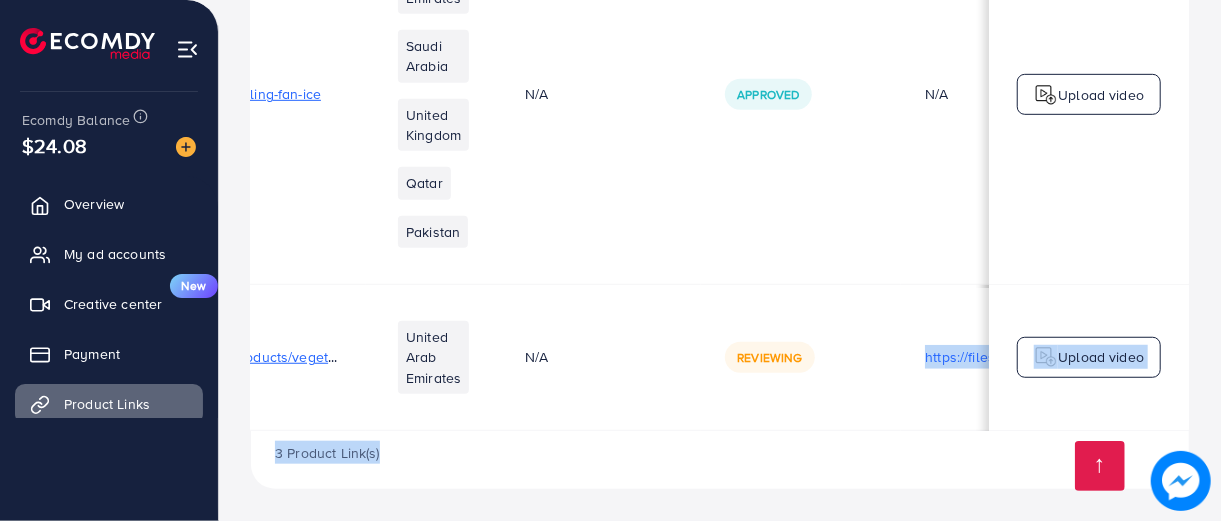drag, startPoint x: 880, startPoint y: 424, endPoint x: 1043, endPoint y: 434, distance: 163.30646 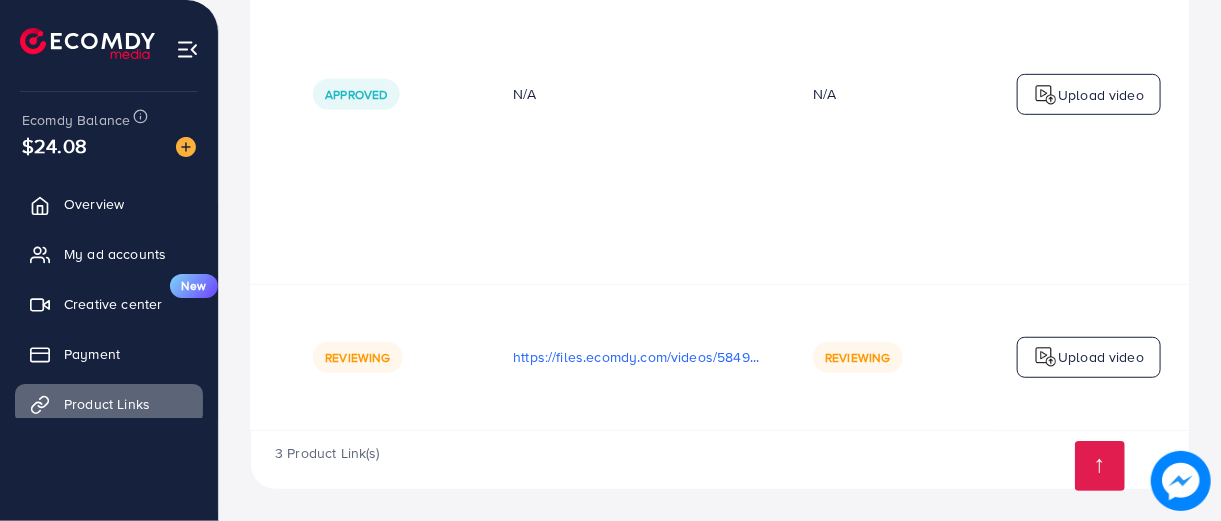 scroll, scrollTop: 0, scrollLeft: 647, axis: horizontal 